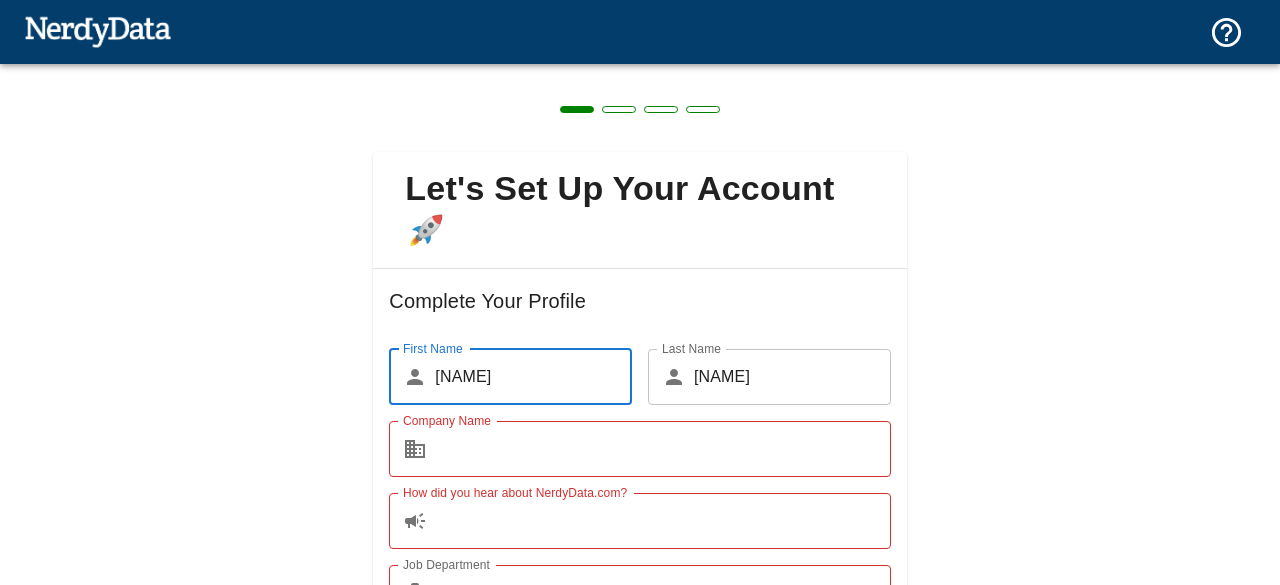 scroll, scrollTop: 0, scrollLeft: 0, axis: both 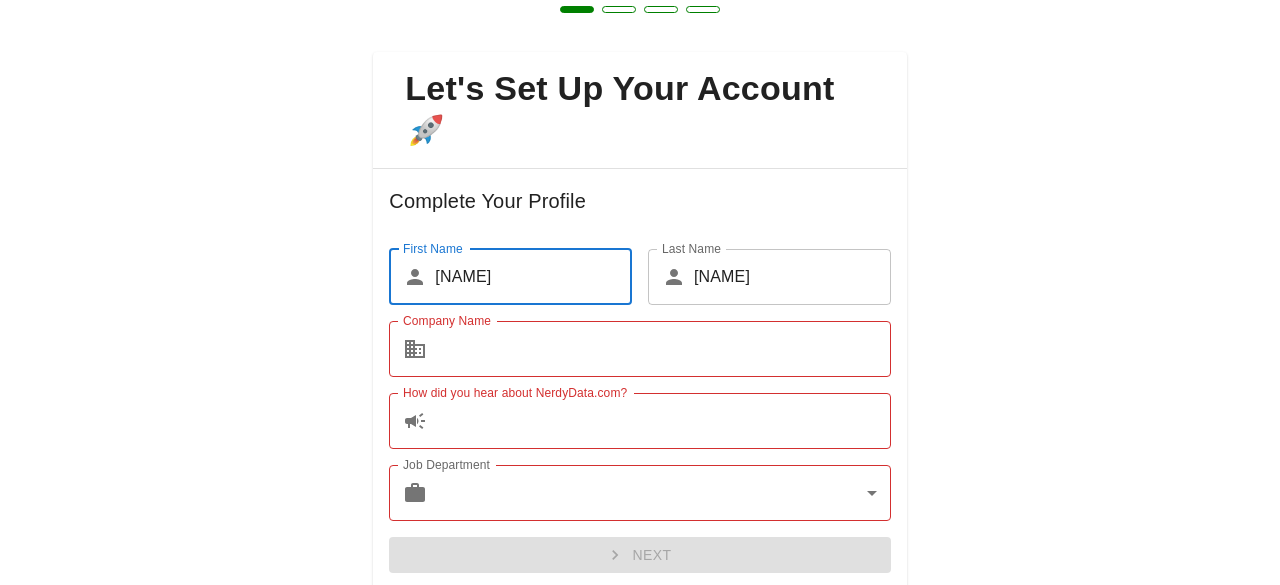 click on "Company Name" at bounding box center (662, 349) 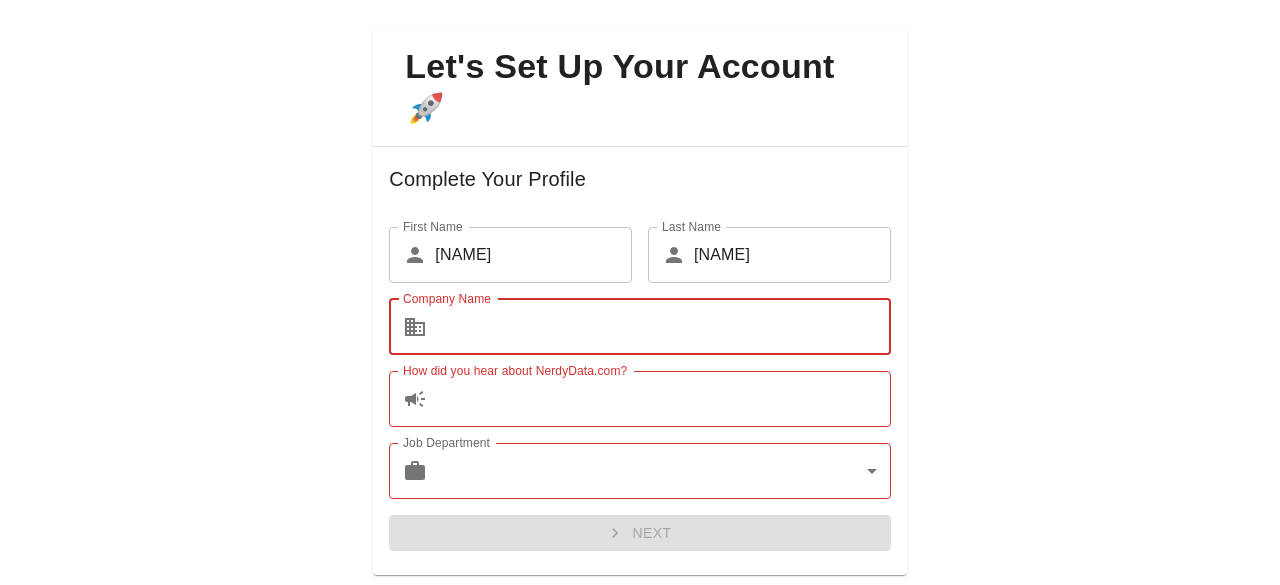 scroll, scrollTop: 134, scrollLeft: 0, axis: vertical 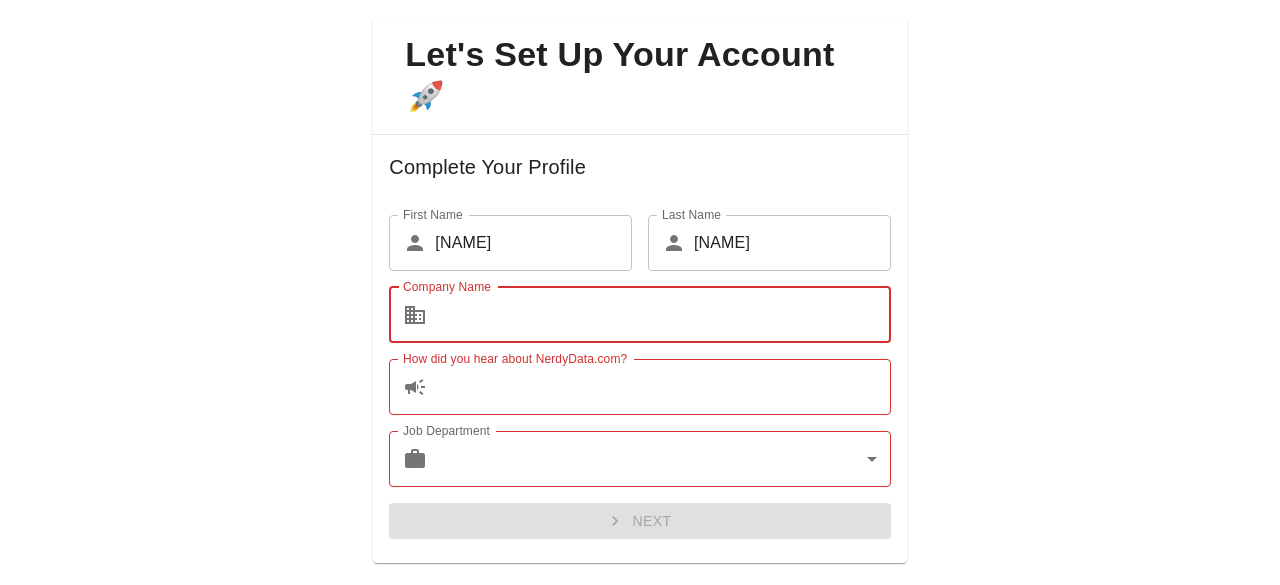 click on "Company Name" at bounding box center (662, 315) 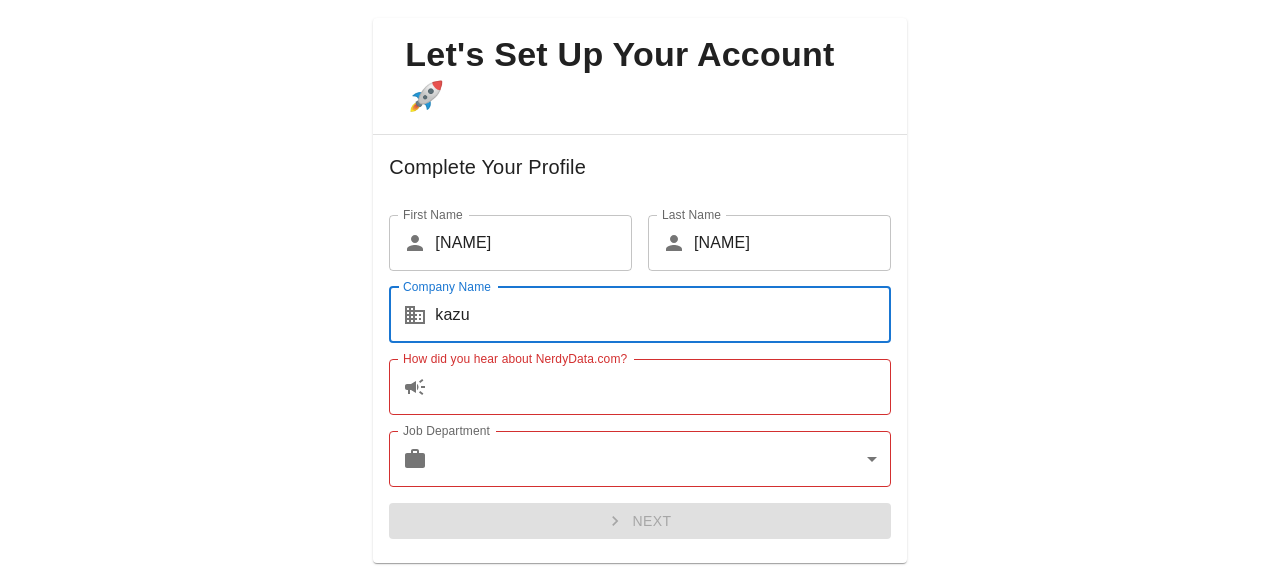 type on "kazu" 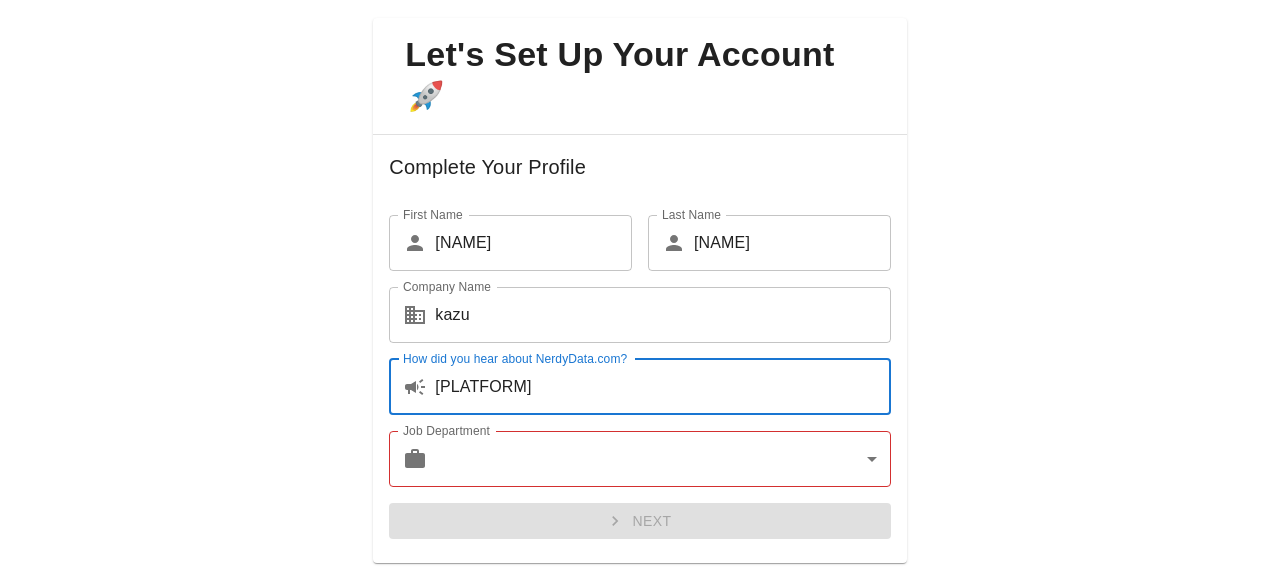 type on "[PLATFORM]" 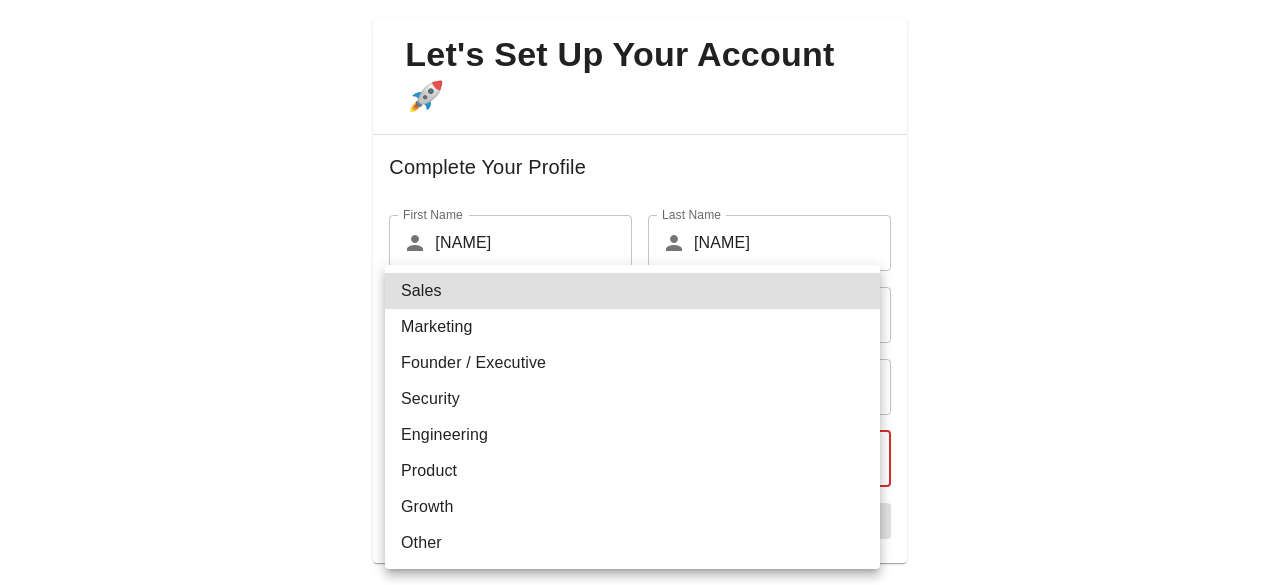 click on "Technologies Pricing Products
Create a Report Create a list of websites by technology or code Browse Technologies Browse by software and industries Domain Lookup Analyze a domain's tech stack and company data Apps Connect NerdyData to other apps you use API Access Automate and integrate data Compare Technologies Compare two technologies and analyze overlap Data Documentation Frequently Asked Questions Contact Us Pricing Free Extension Create a Report Browse Technologies Domain Lookup Apps API Access Compare Technologies Data Documentation Frequently Asked Questions Contact Us Dashboard Settings Log Out Dashboard Settings Log Out
Let's Set Up Your Account 🚀 Complete Your Profile First Name ​ [FIRST] First Name Last Name ​ [LAST] Last Name Company Name ​ kazu Company Name How did you hear about NerdyData.com? ​ chatgpt How did you hear about NerdyData.com? Job Department ​ ​ Job Department Next Data Documentation Frequently Asked Questions Contact Us Sales Marketing Security Product" at bounding box center (640, 115) 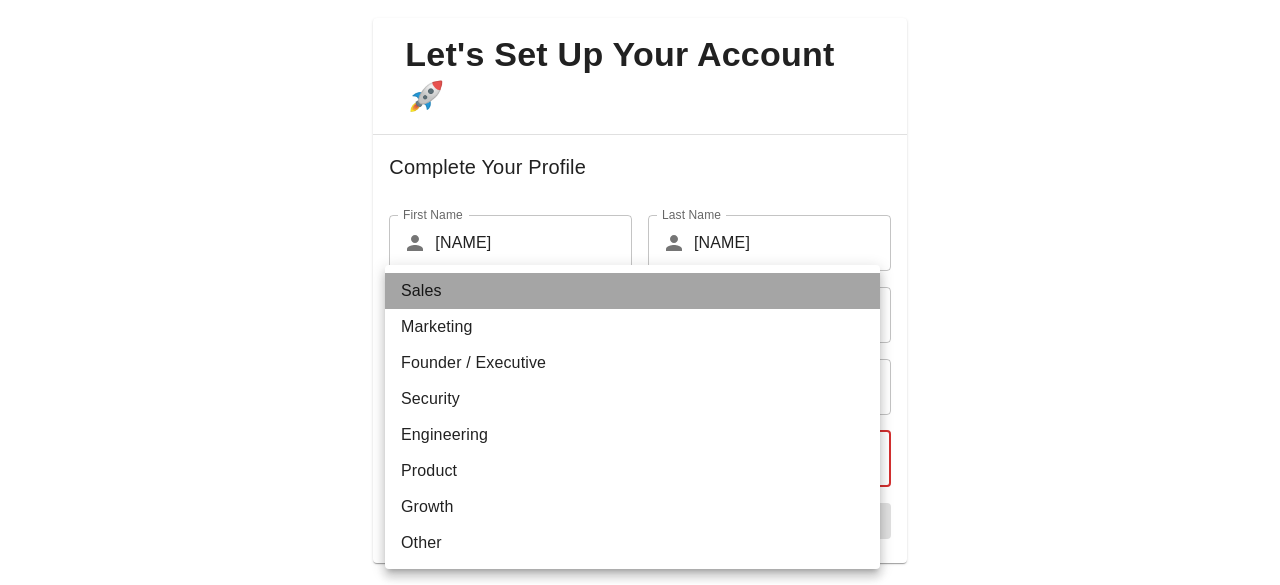 click on "Sales" at bounding box center (632, 291) 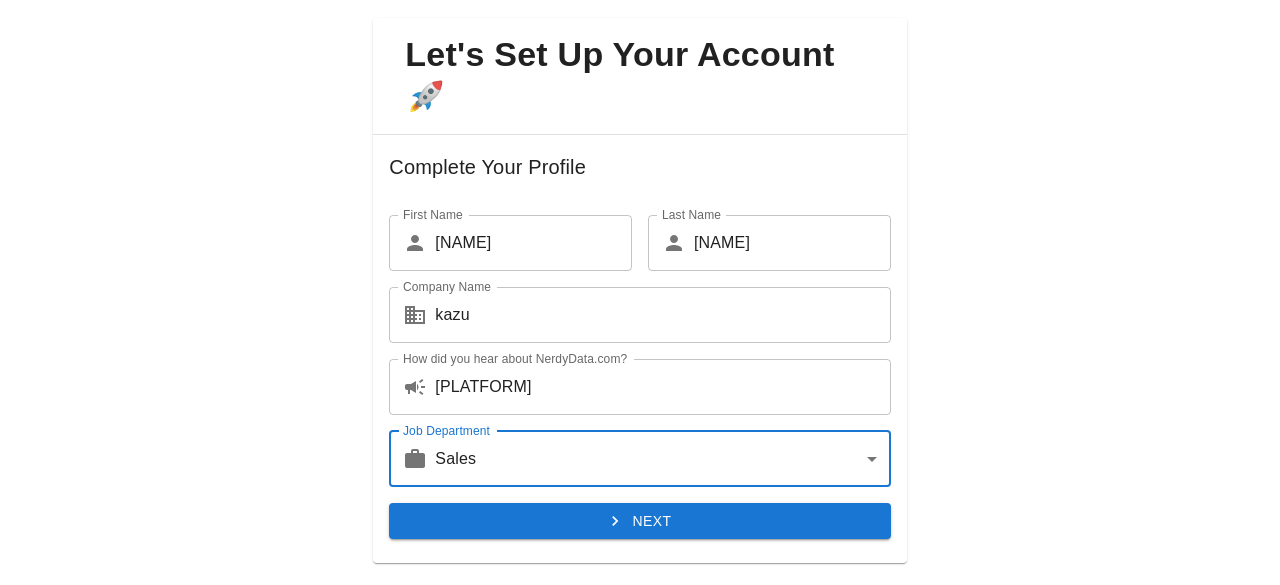 click on "Next" at bounding box center [639, 521] 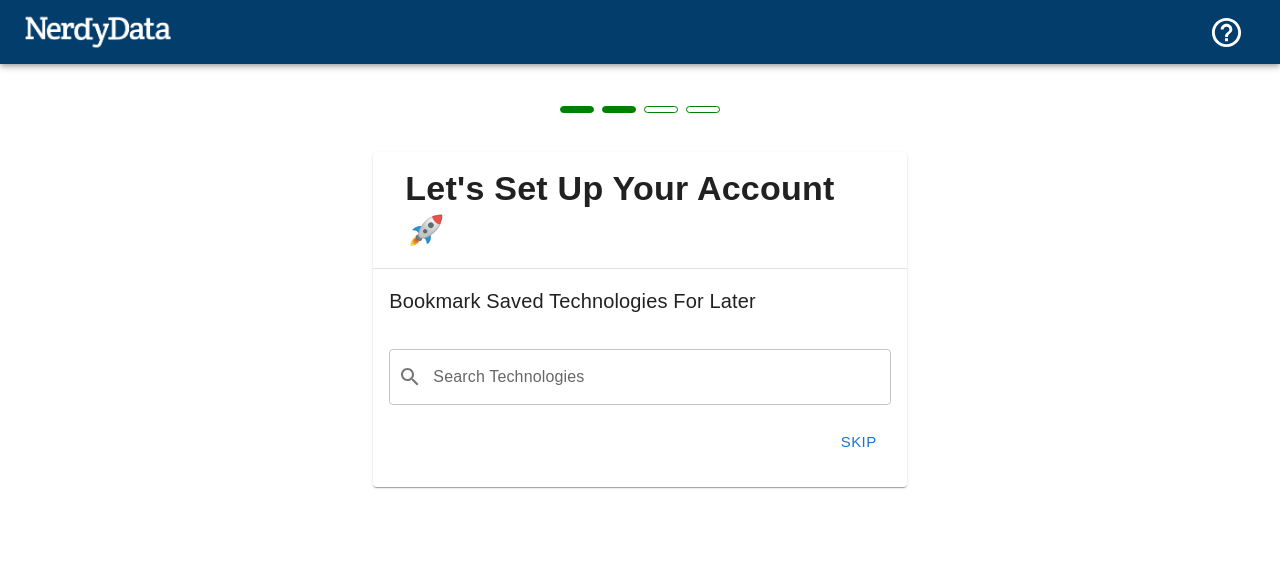 scroll, scrollTop: 0, scrollLeft: 0, axis: both 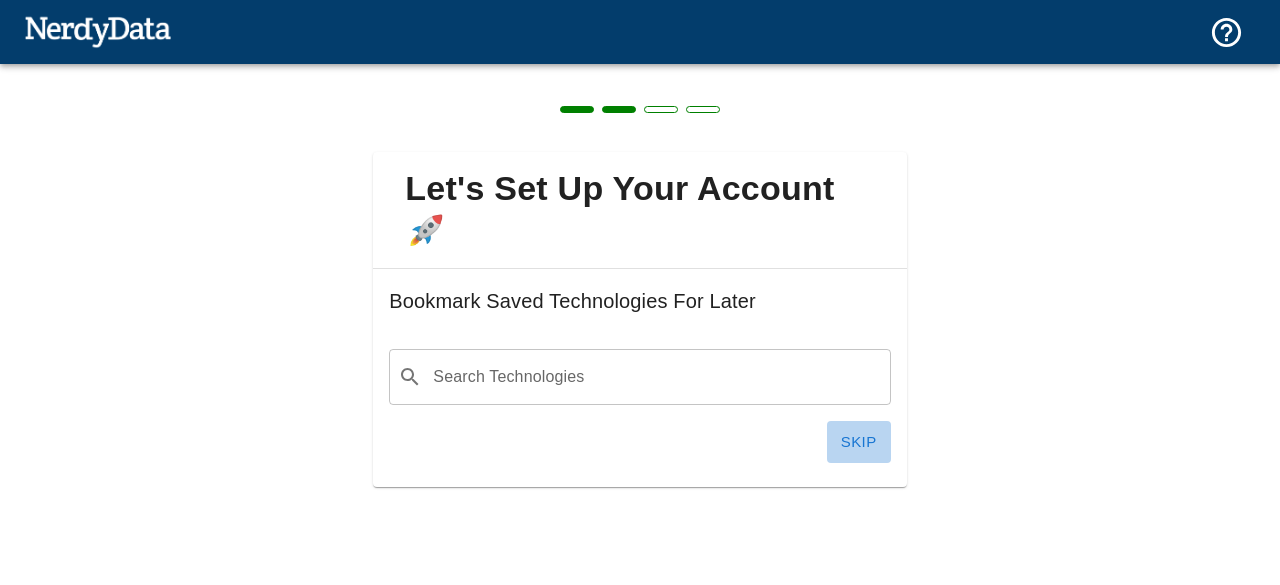 click on "Skip" at bounding box center (859, 442) 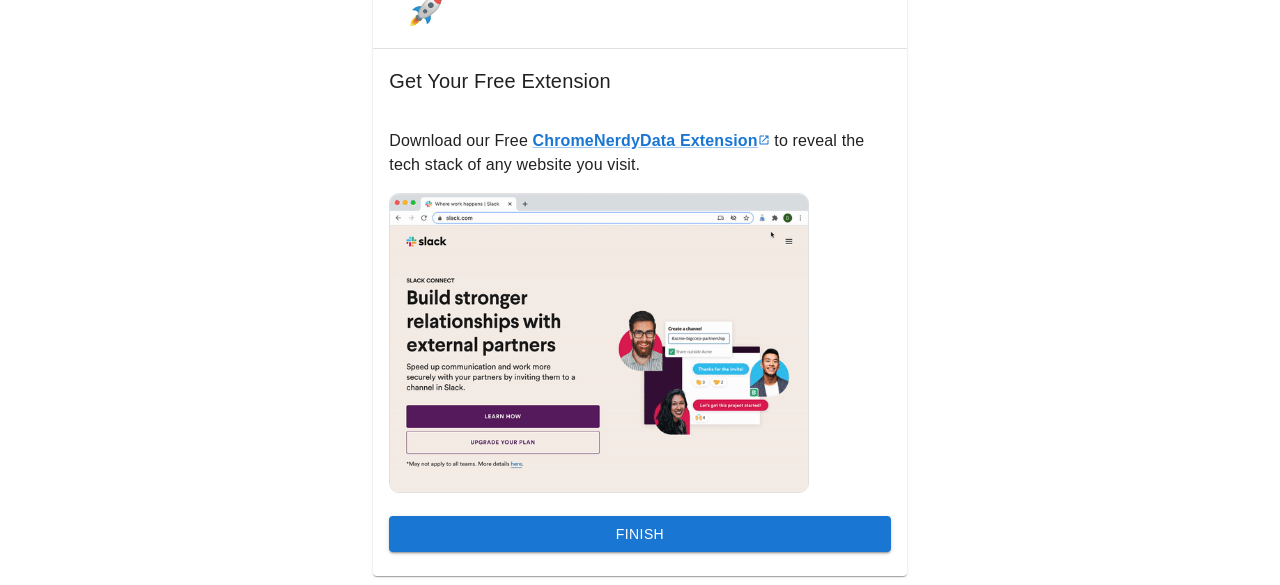 scroll, scrollTop: 232, scrollLeft: 0, axis: vertical 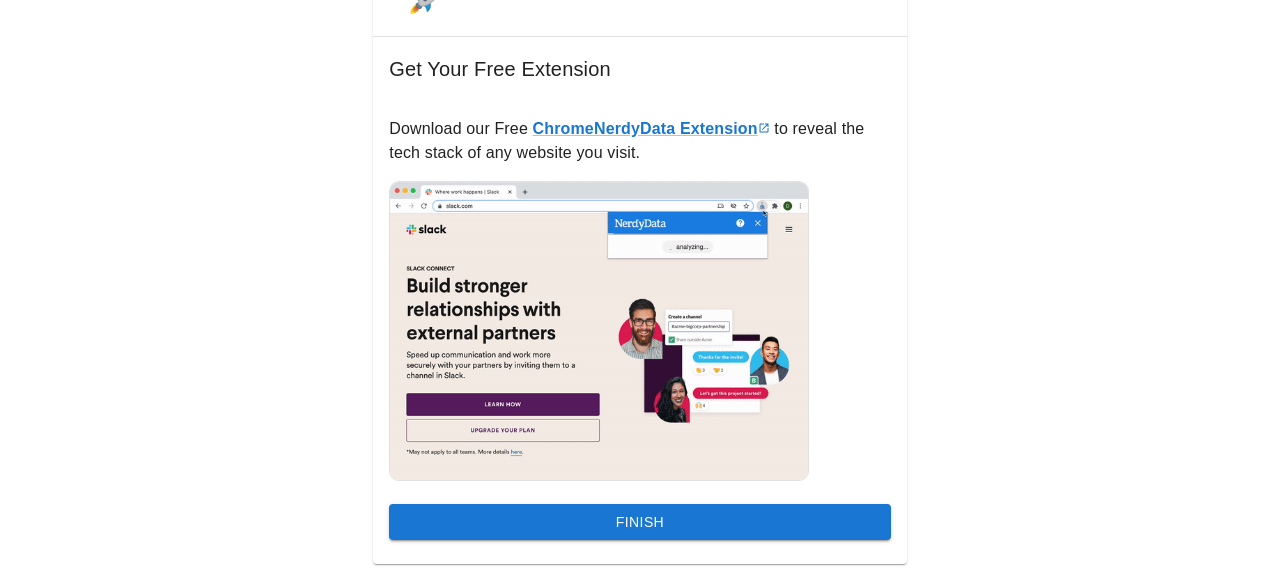 click on "Finish" at bounding box center [639, 522] 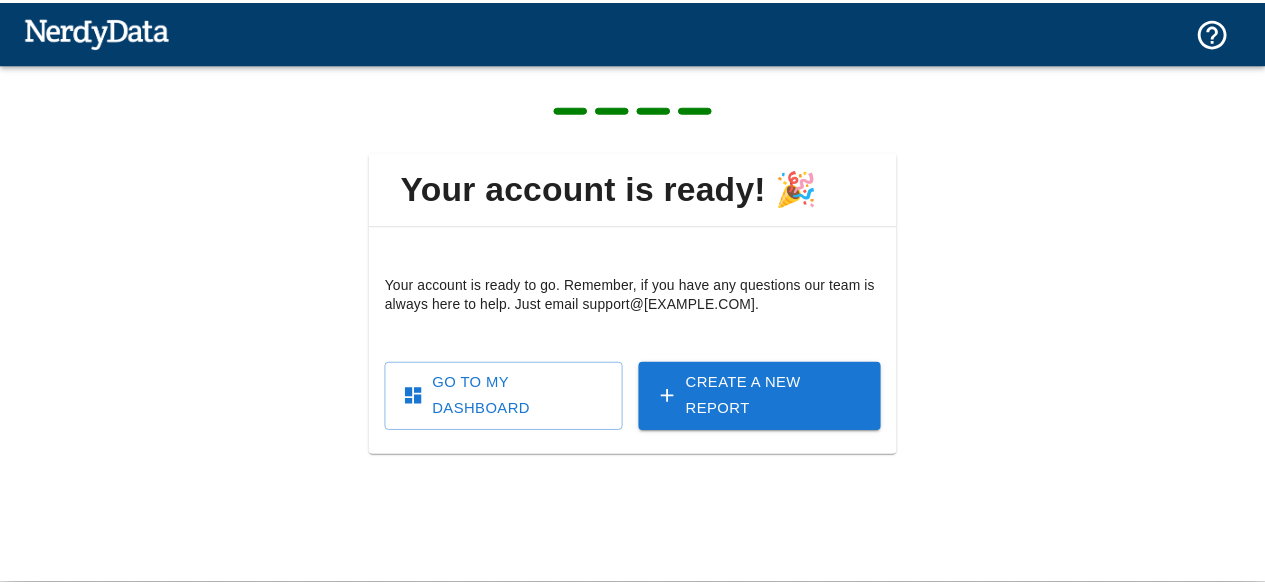 scroll, scrollTop: 0, scrollLeft: 0, axis: both 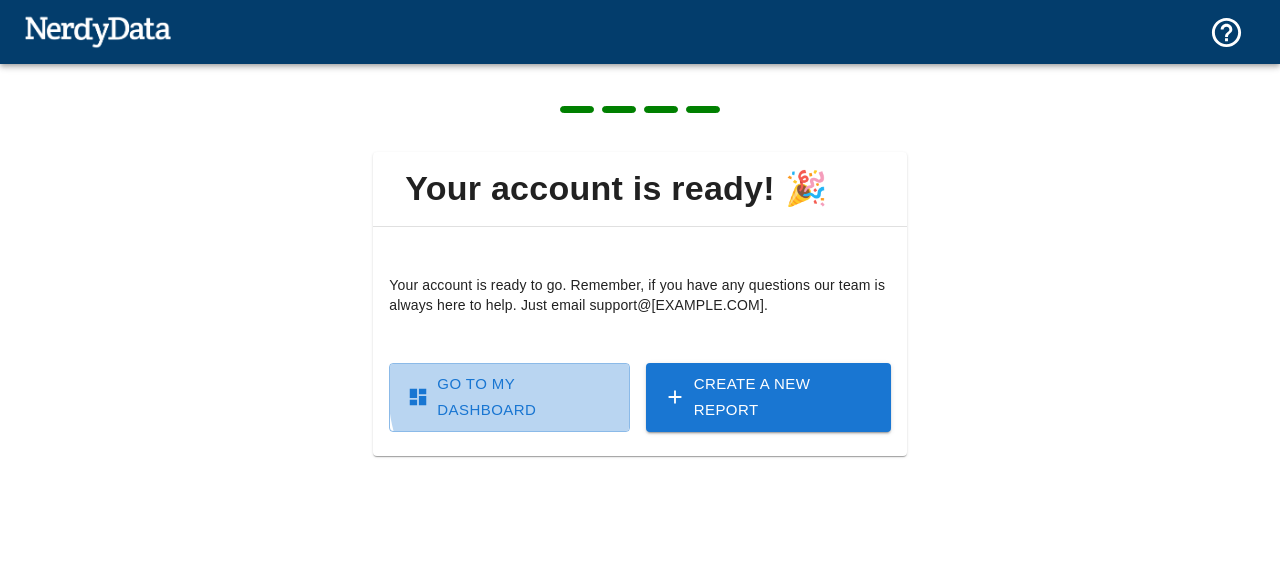 click on "Go To My Dashboard" at bounding box center (509, 397) 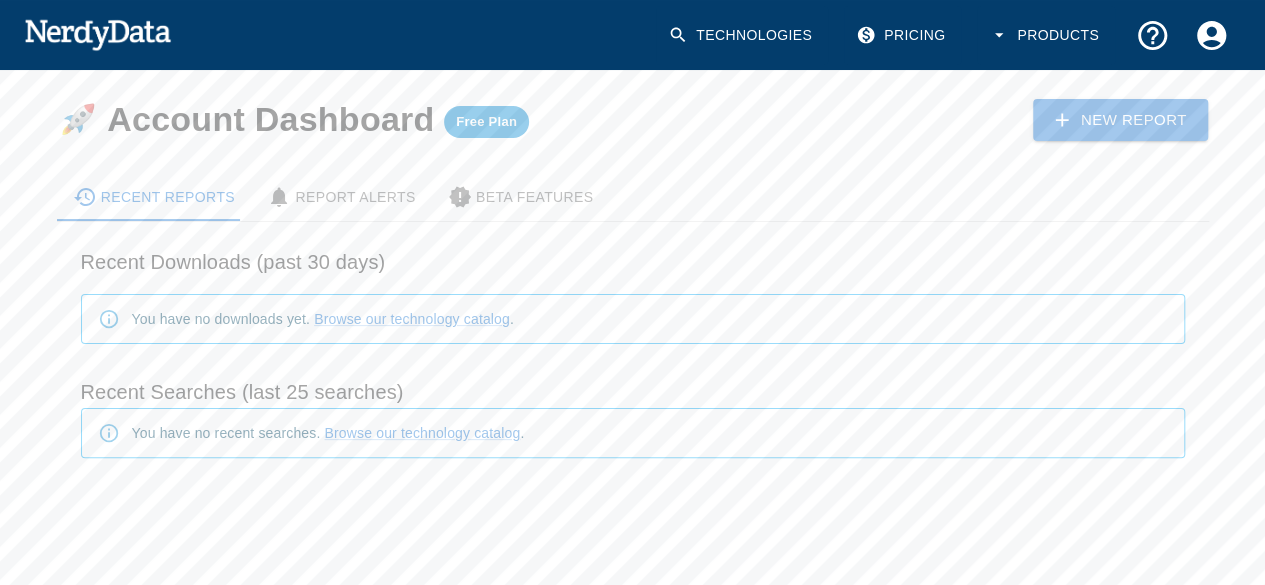 scroll, scrollTop: 0, scrollLeft: 0, axis: both 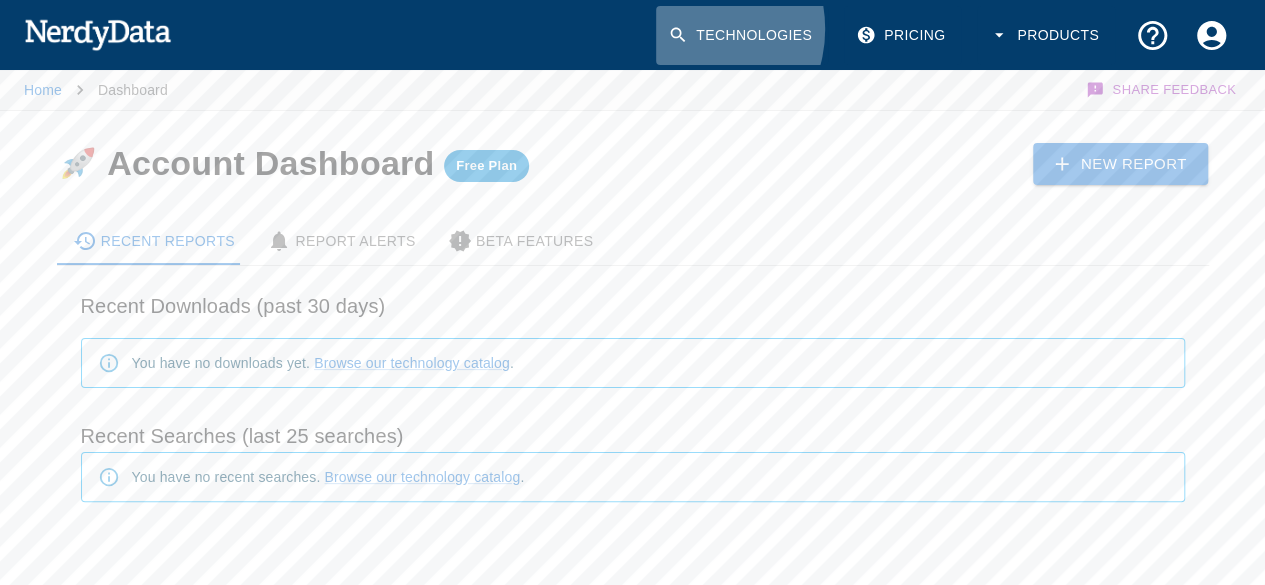 click at bounding box center [678, 35] 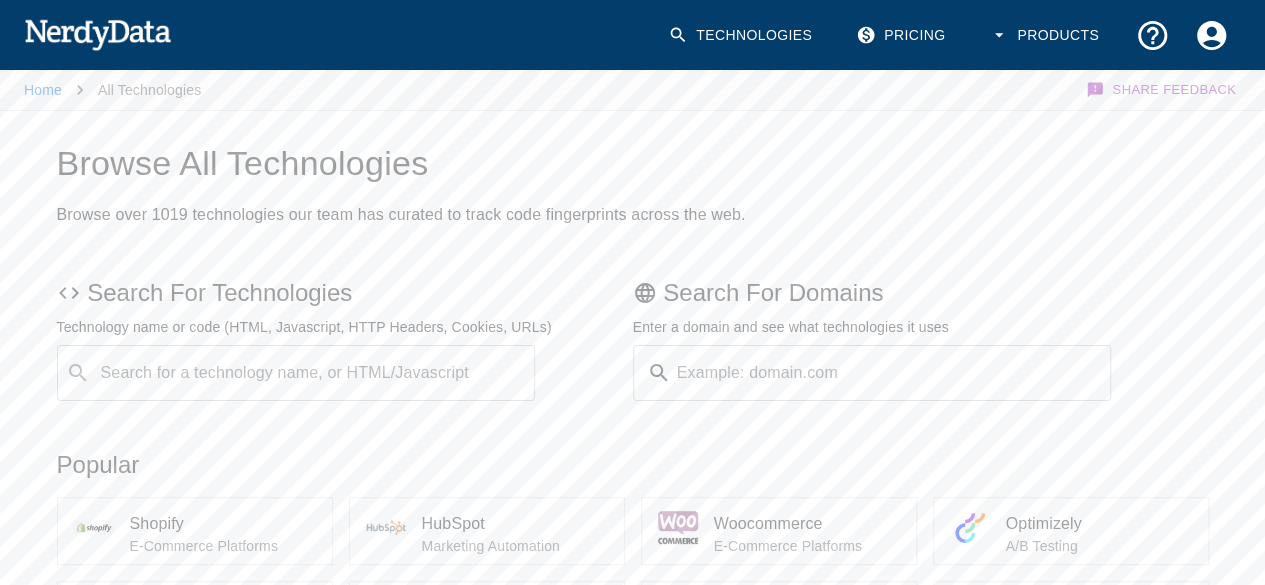 scroll, scrollTop: 100, scrollLeft: 0, axis: vertical 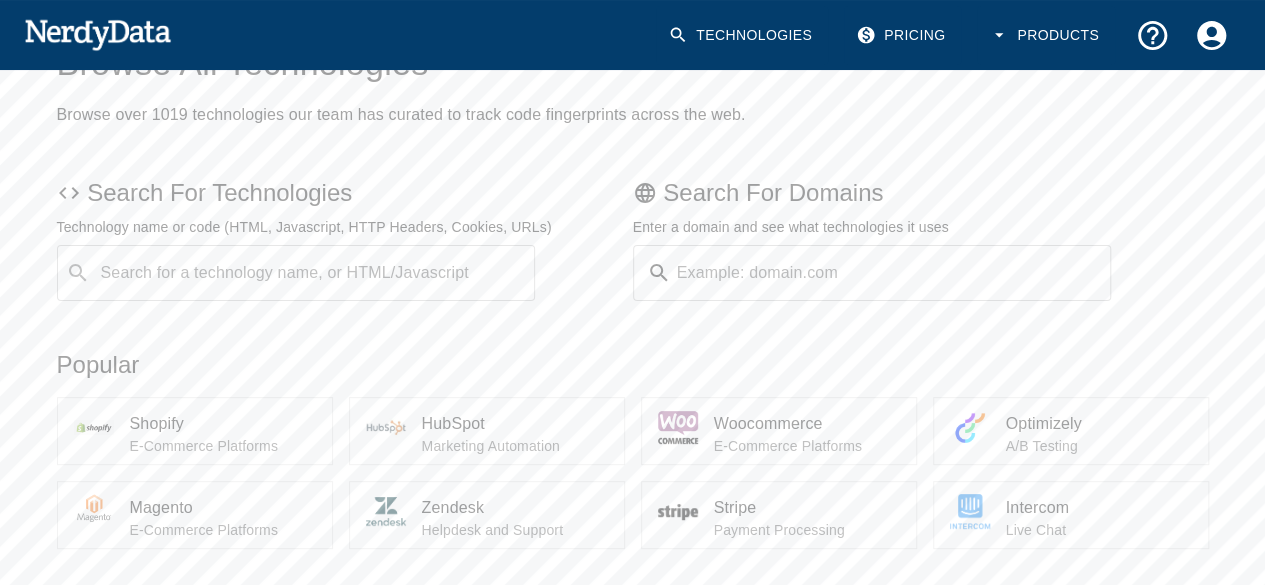 click on "Search for a technology name, or HTML/Javascript" at bounding box center [312, 273] 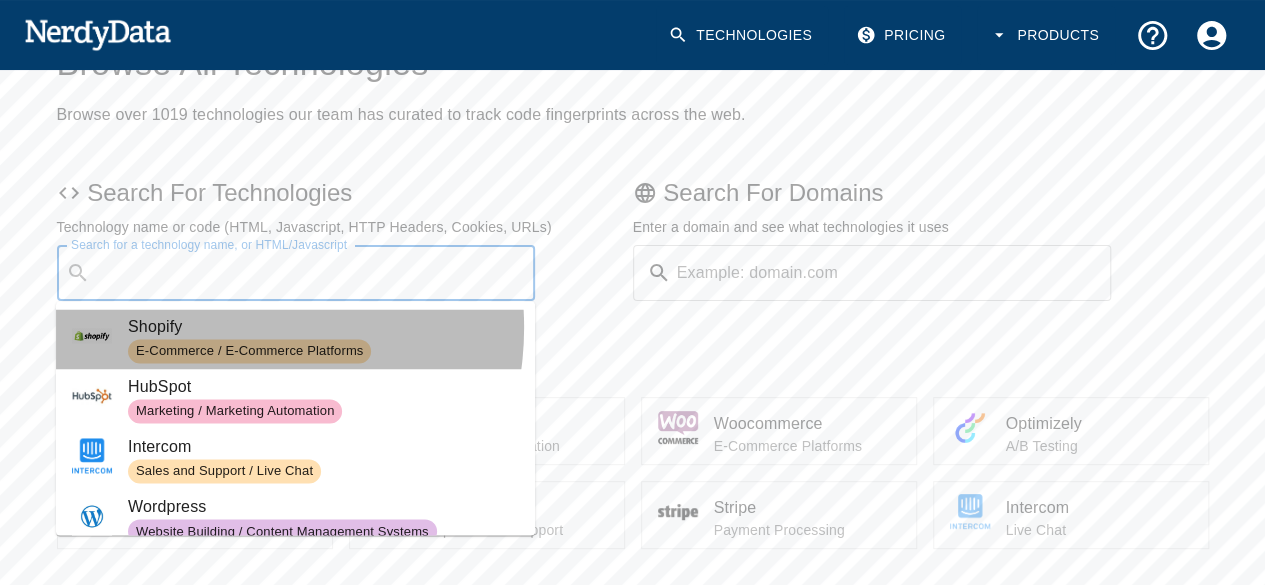click on "Shopify" at bounding box center [323, 327] 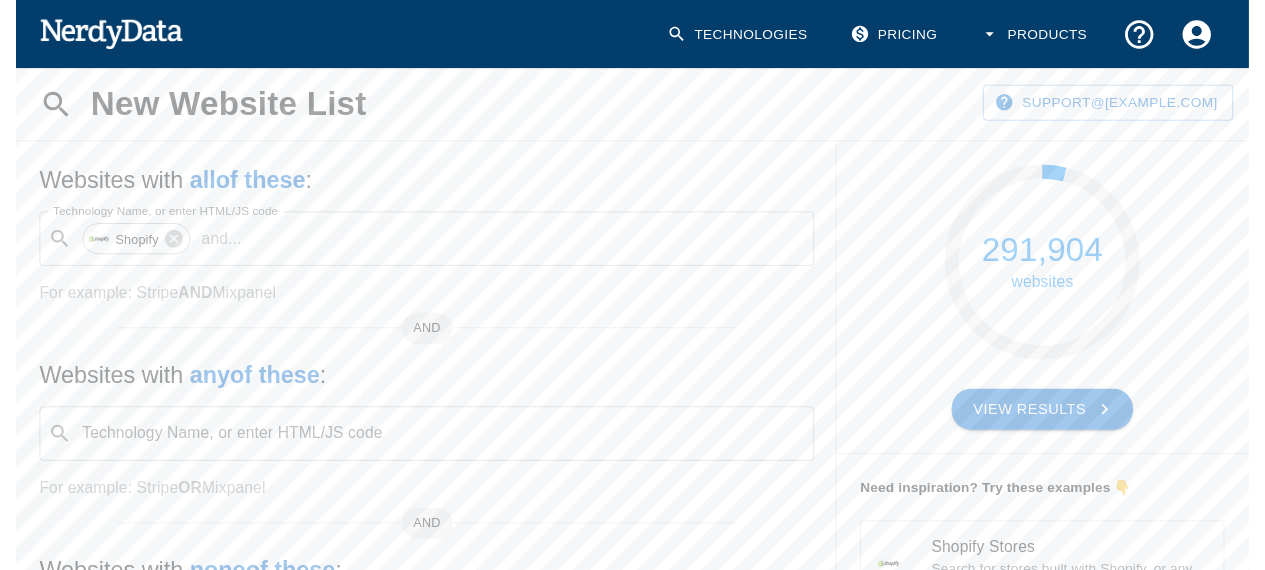 scroll, scrollTop: 0, scrollLeft: 0, axis: both 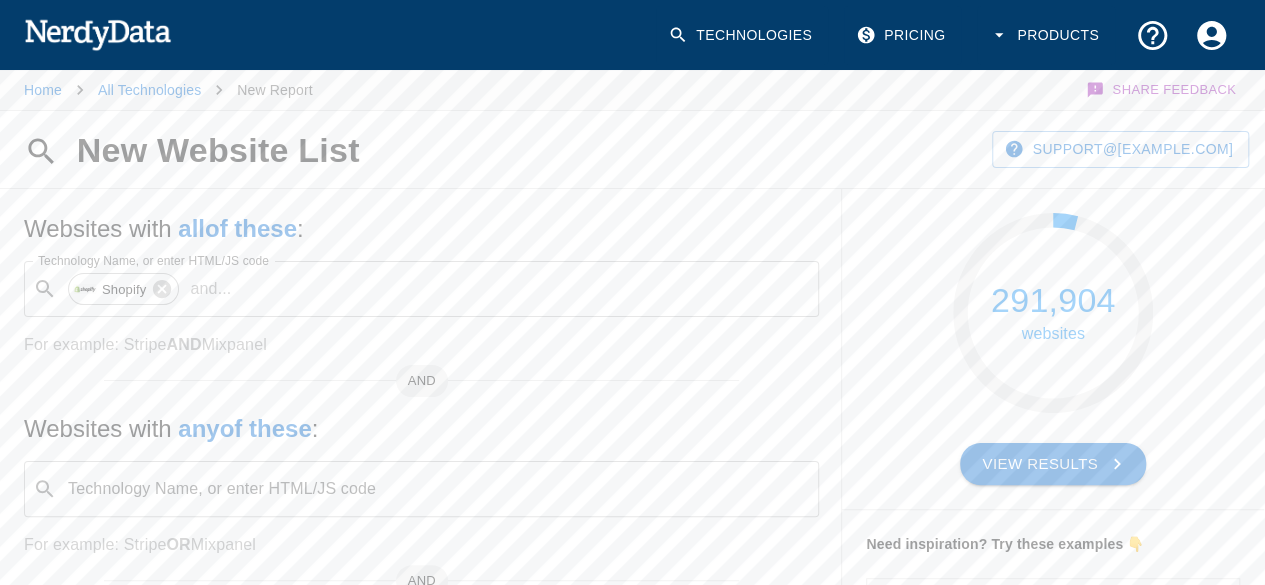 click on "View Results" at bounding box center (1053, 464) 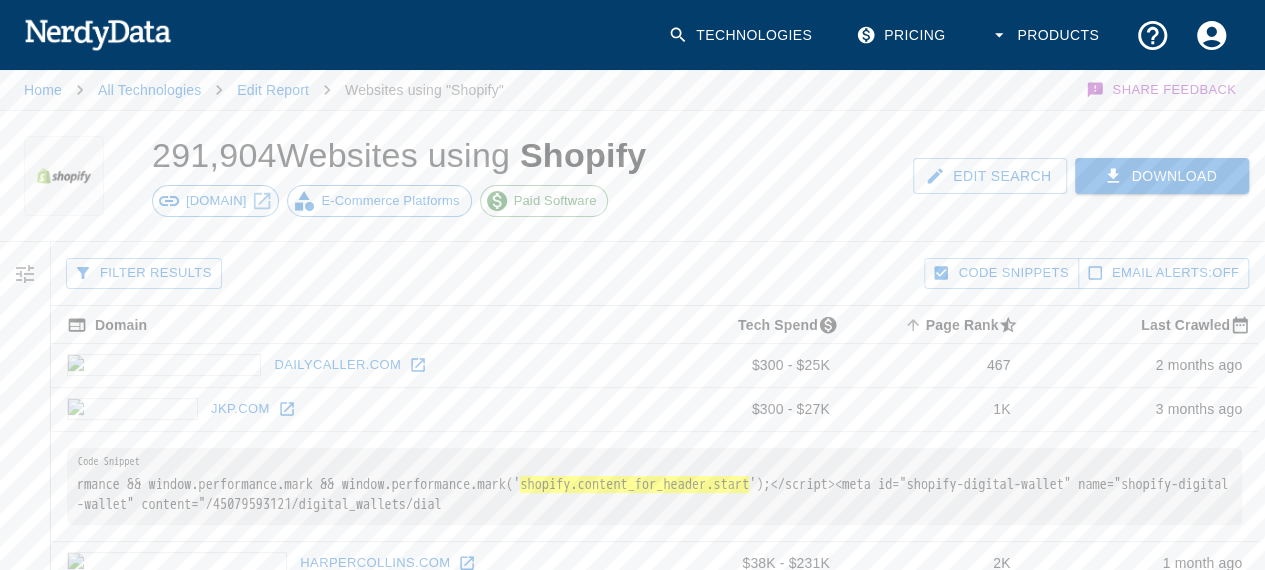 click on "Filter Results" at bounding box center (144, 273) 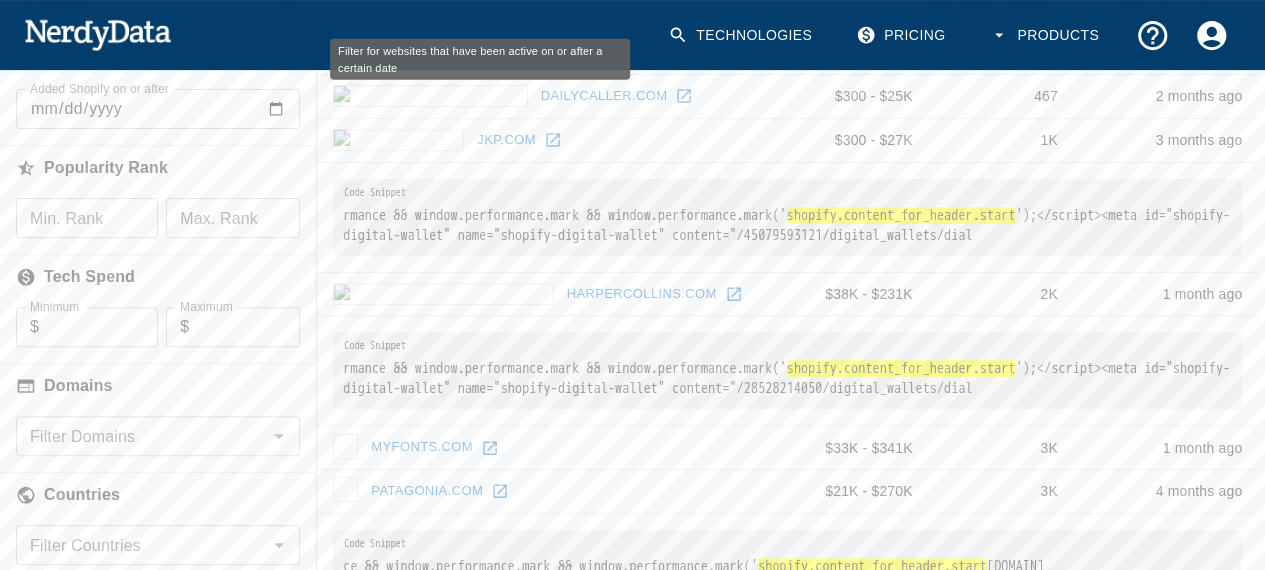 scroll, scrollTop: 300, scrollLeft: 0, axis: vertical 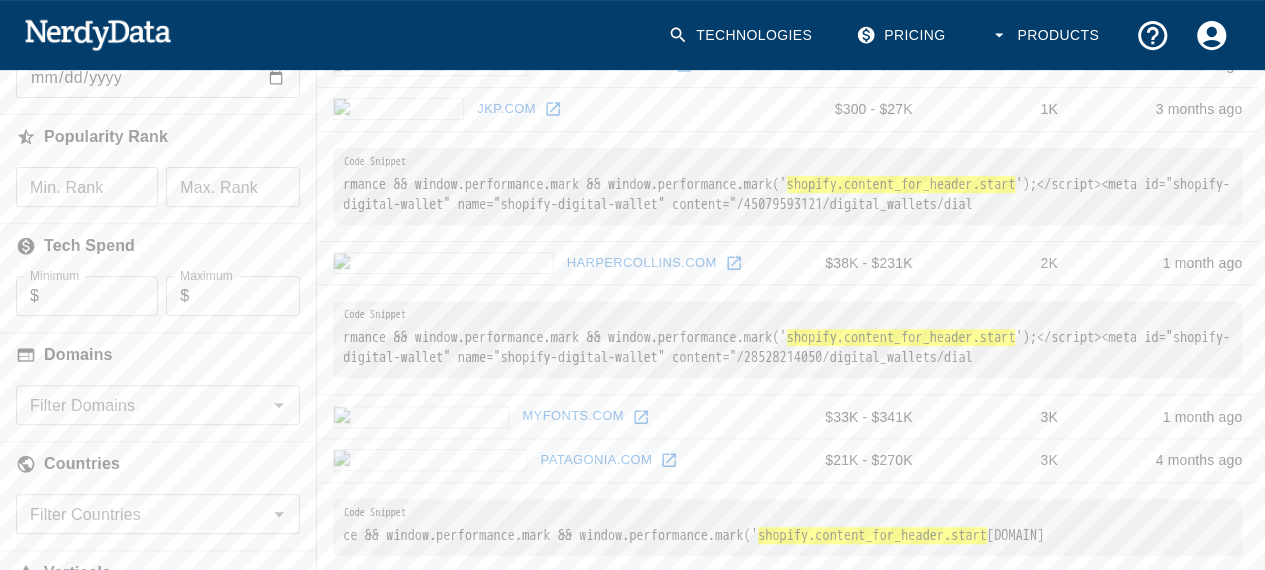 click on "Min. Rank" at bounding box center [87, 187] 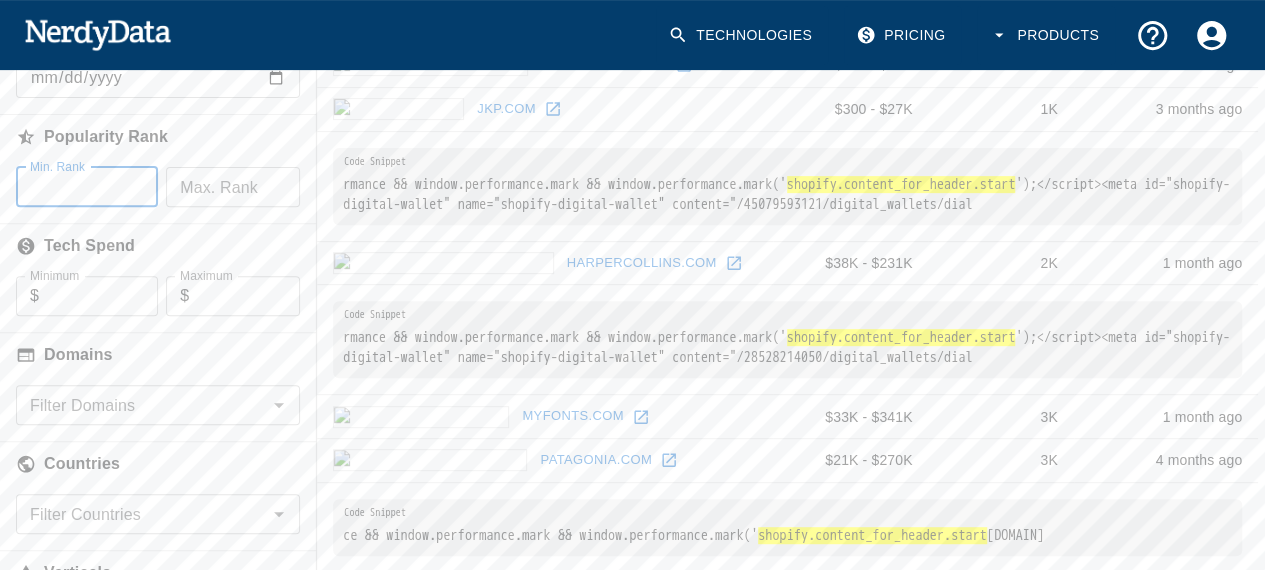 click on "Max. Rank" at bounding box center (233, 187) 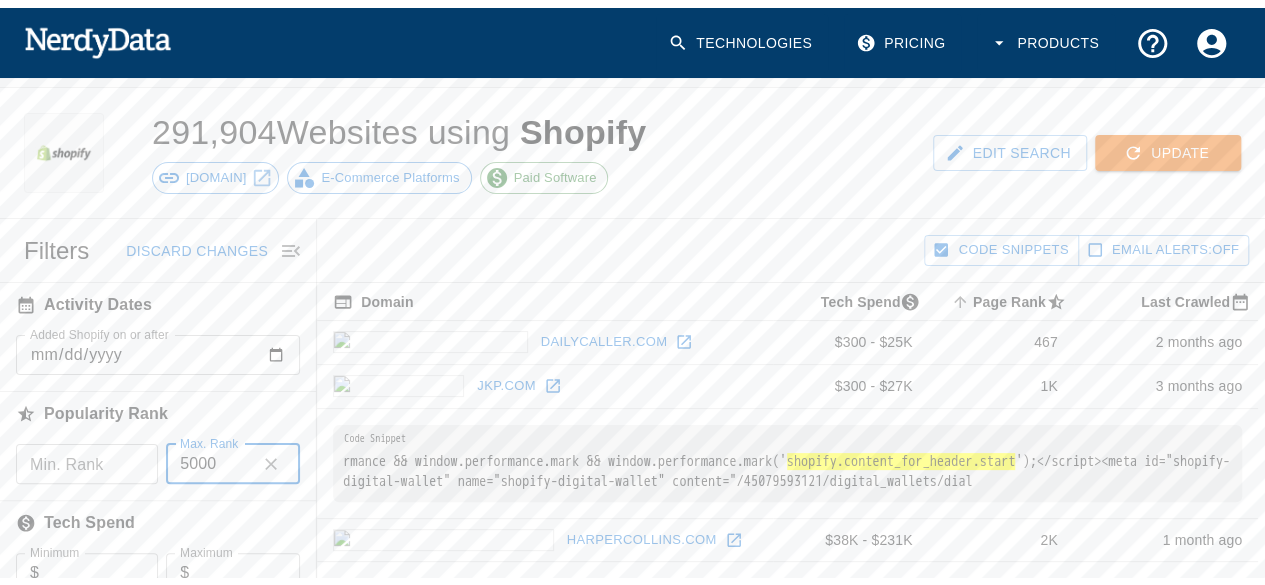 scroll, scrollTop: 0, scrollLeft: 0, axis: both 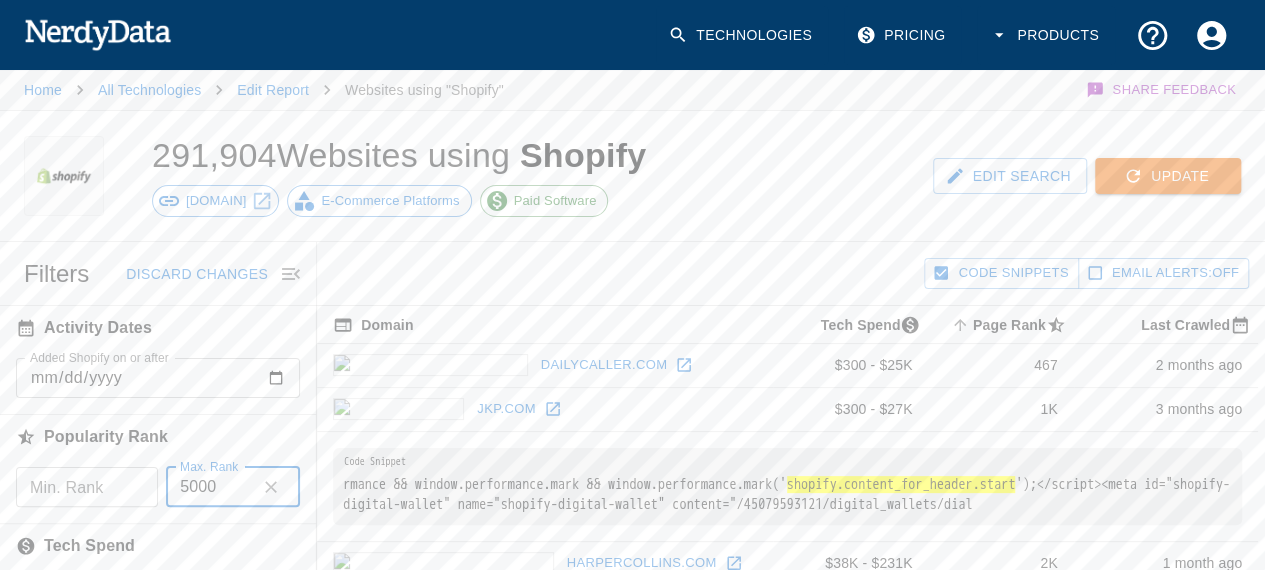 click at bounding box center (1133, 176) 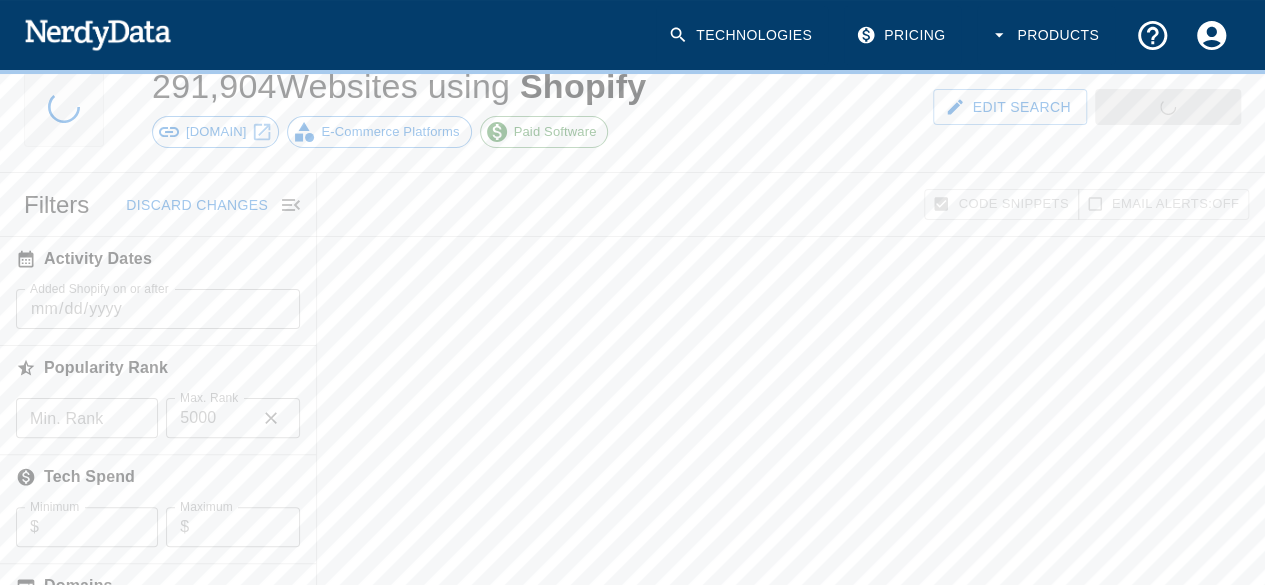 scroll, scrollTop: 100, scrollLeft: 0, axis: vertical 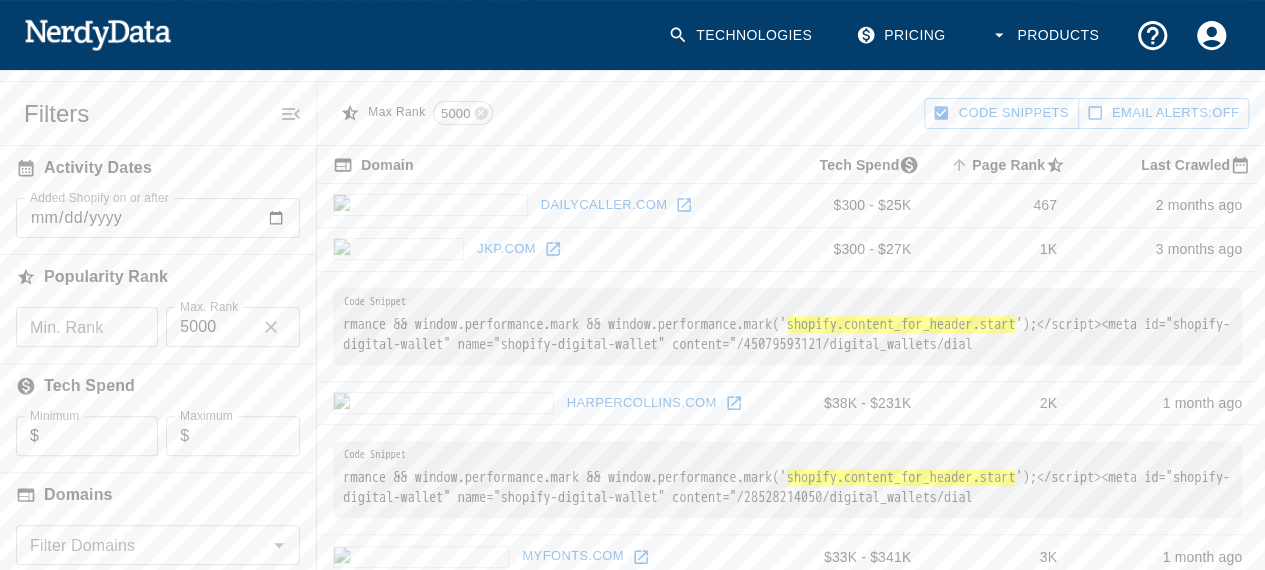 click at bounding box center (271, 327) 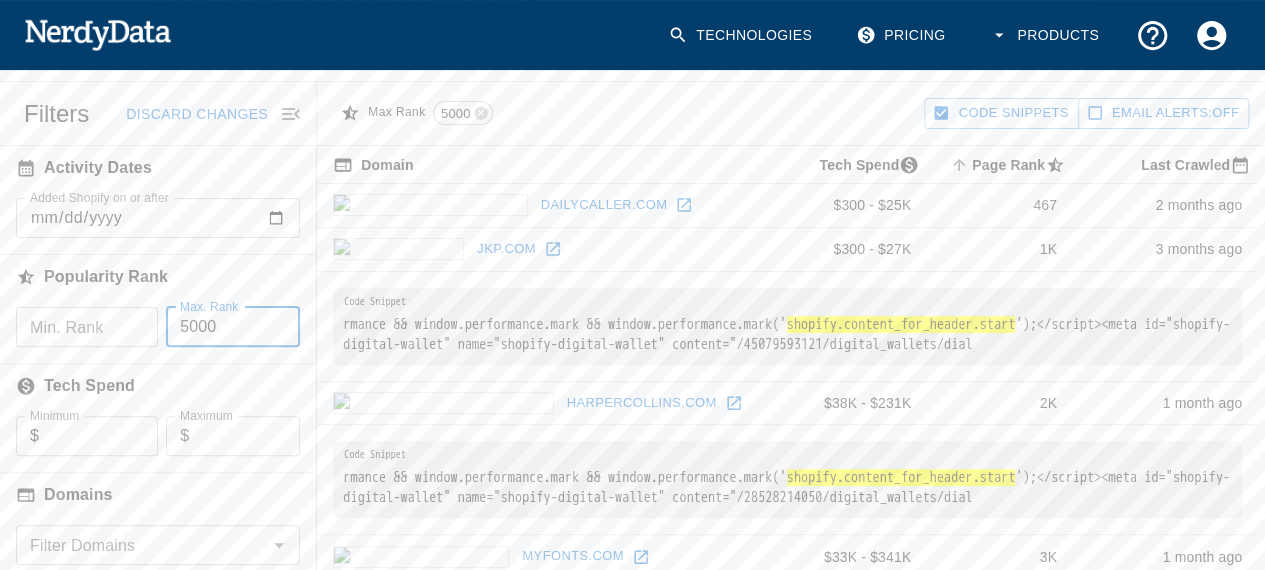 drag, startPoint x: 220, startPoint y: 324, endPoint x: 182, endPoint y: 329, distance: 38.327538 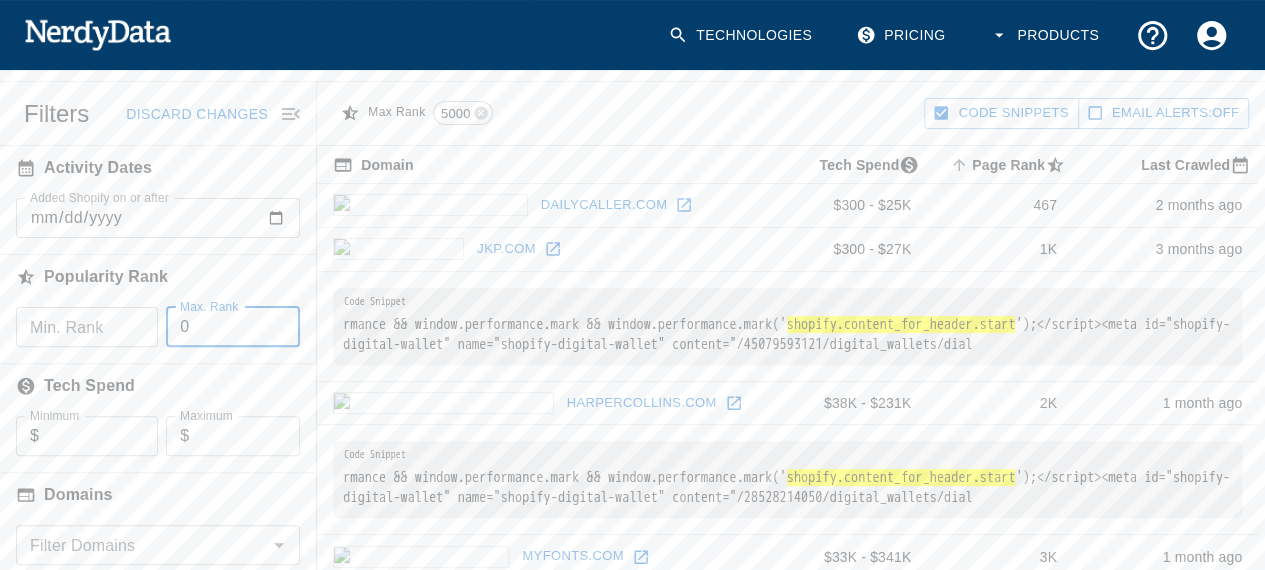 type on "0" 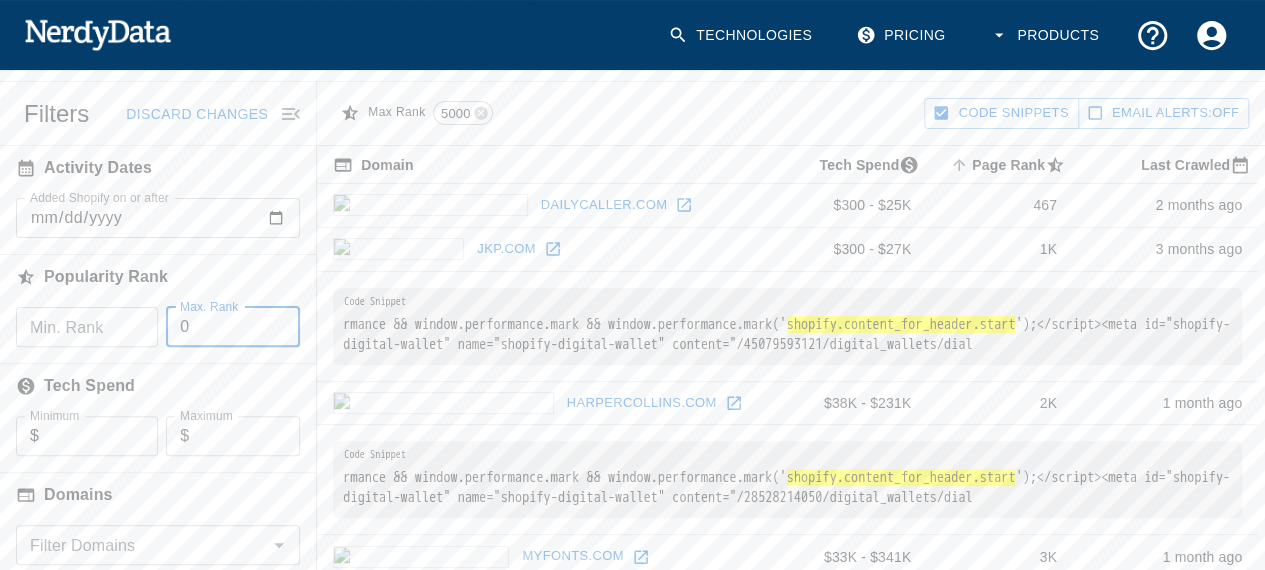 click on "Min. Rank" at bounding box center [87, 327] 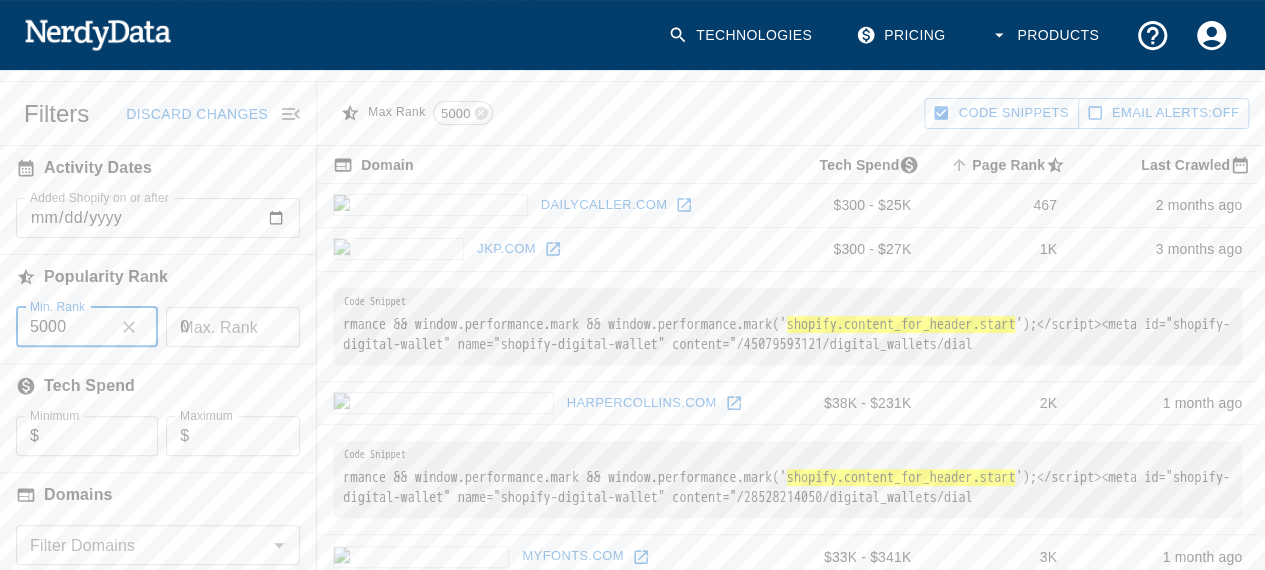 type on "5000" 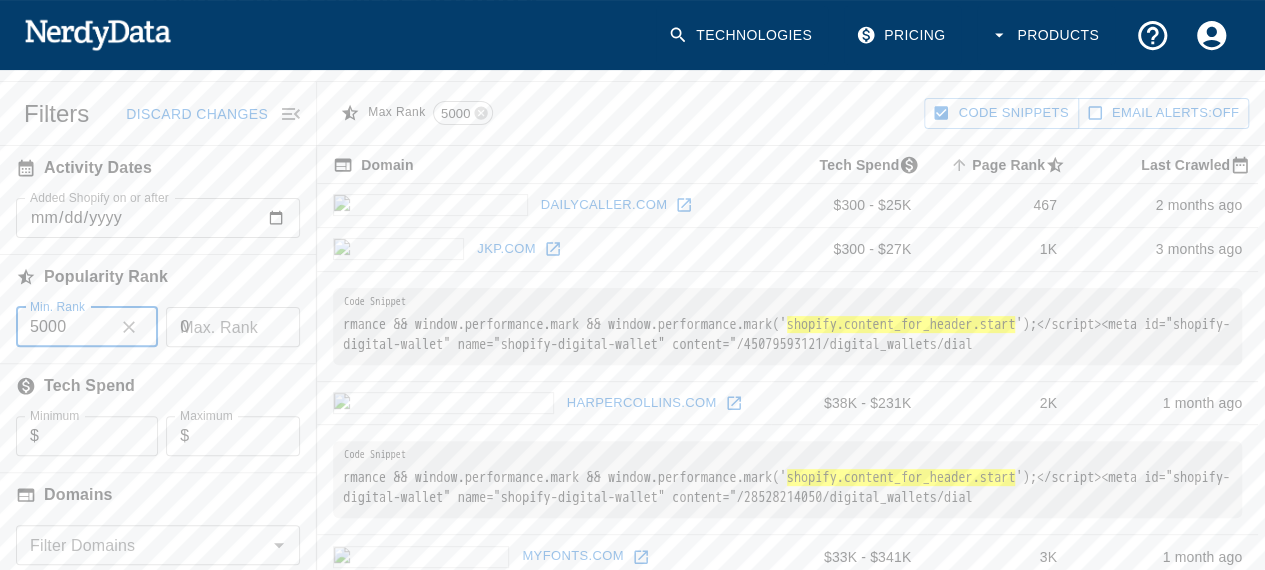 click on "Max. Rank 0 Max. Rank" at bounding box center [233, 327] 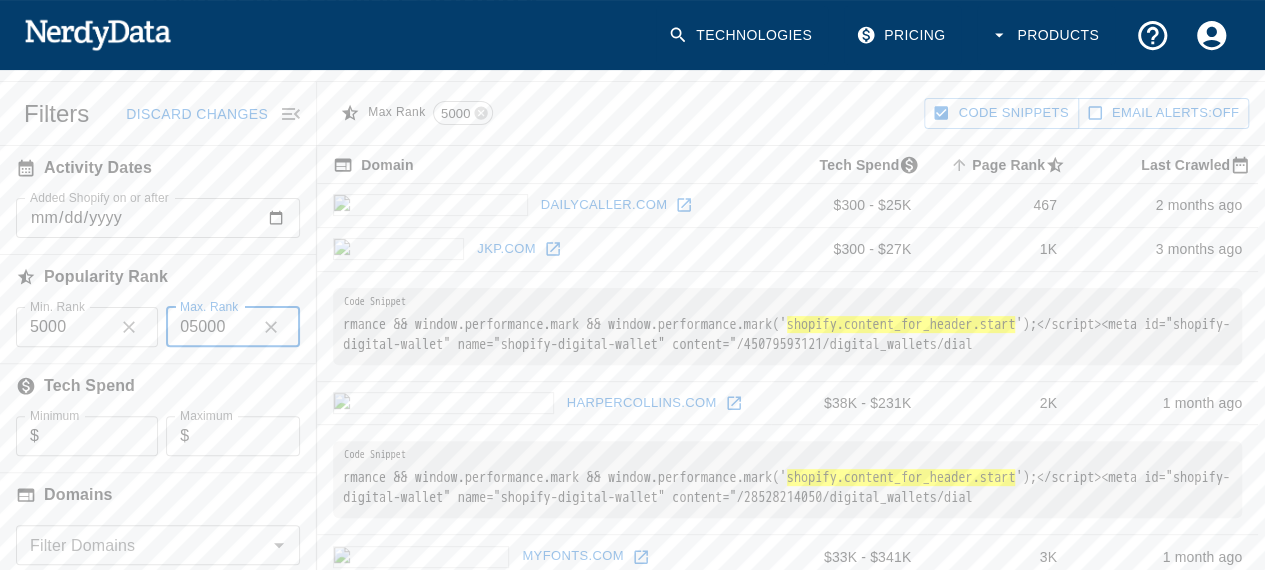 click on "05000" at bounding box center [207, 327] 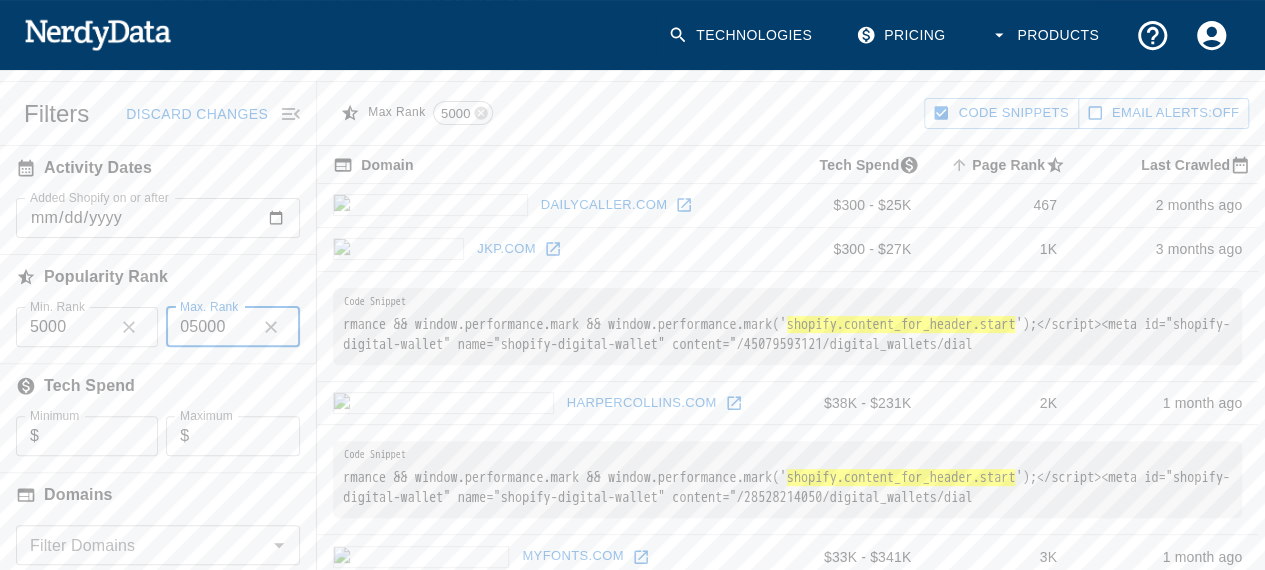 click on "05000" at bounding box center [207, 327] 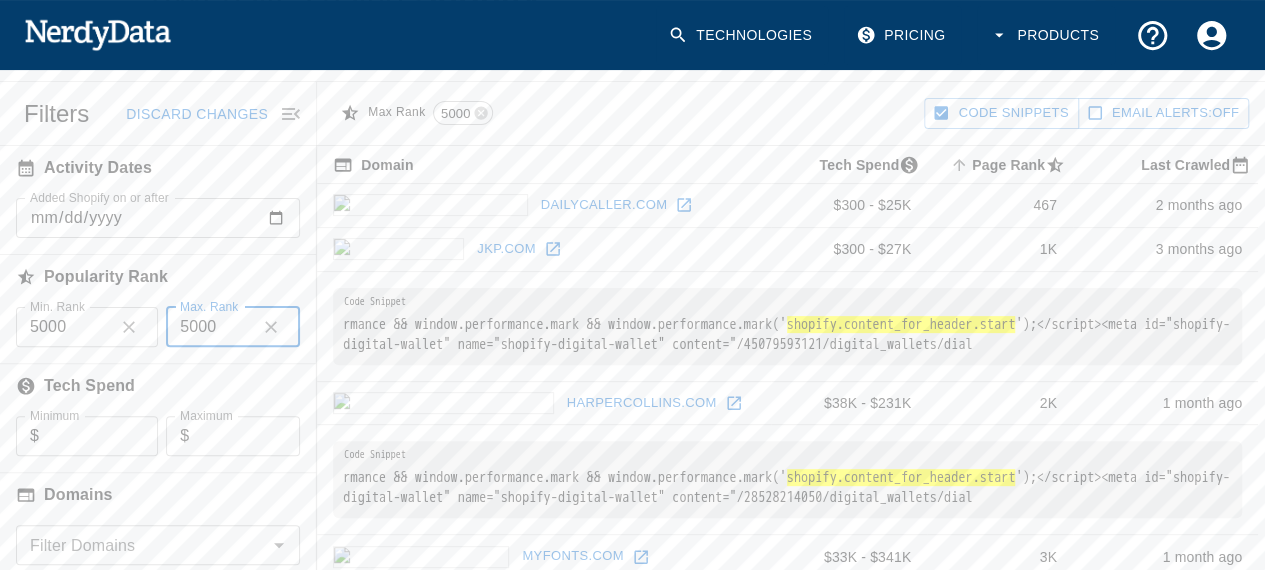 click on "5000" at bounding box center [207, 327] 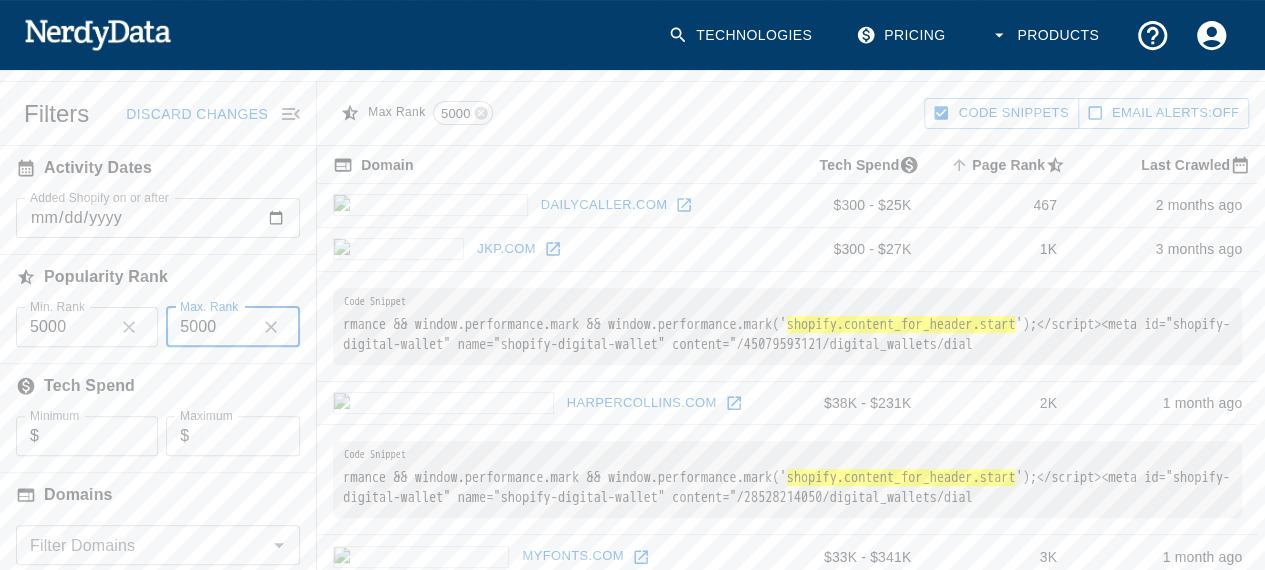 click on "5000" at bounding box center (207, 327) 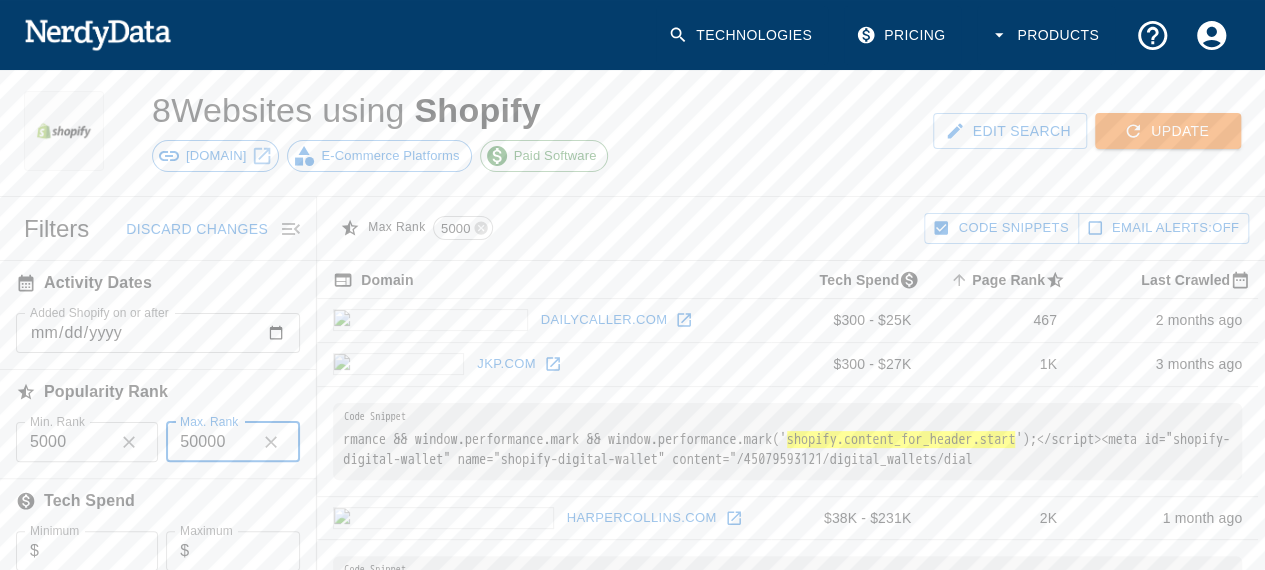 scroll, scrollTop: 0, scrollLeft: 0, axis: both 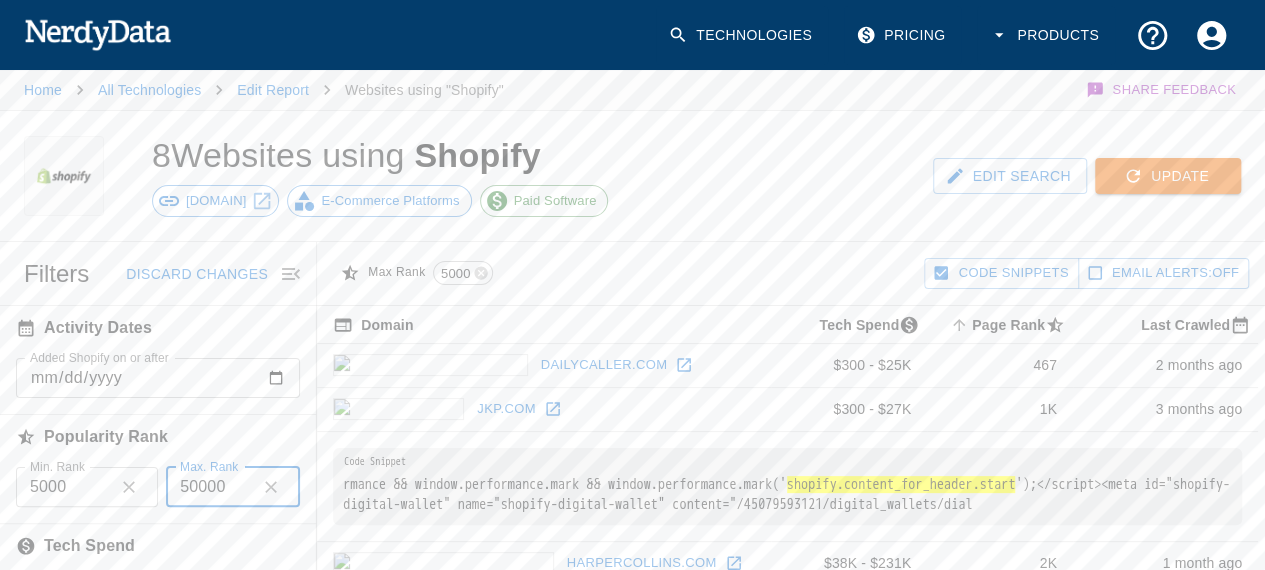 type on "50000" 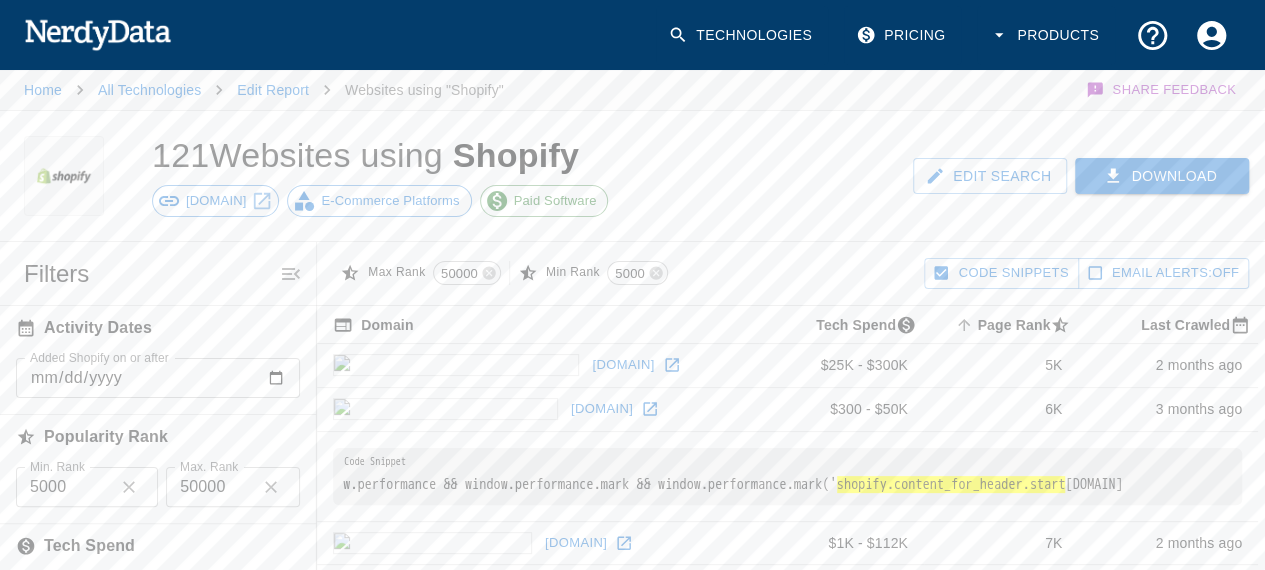 scroll, scrollTop: 100, scrollLeft: 0, axis: vertical 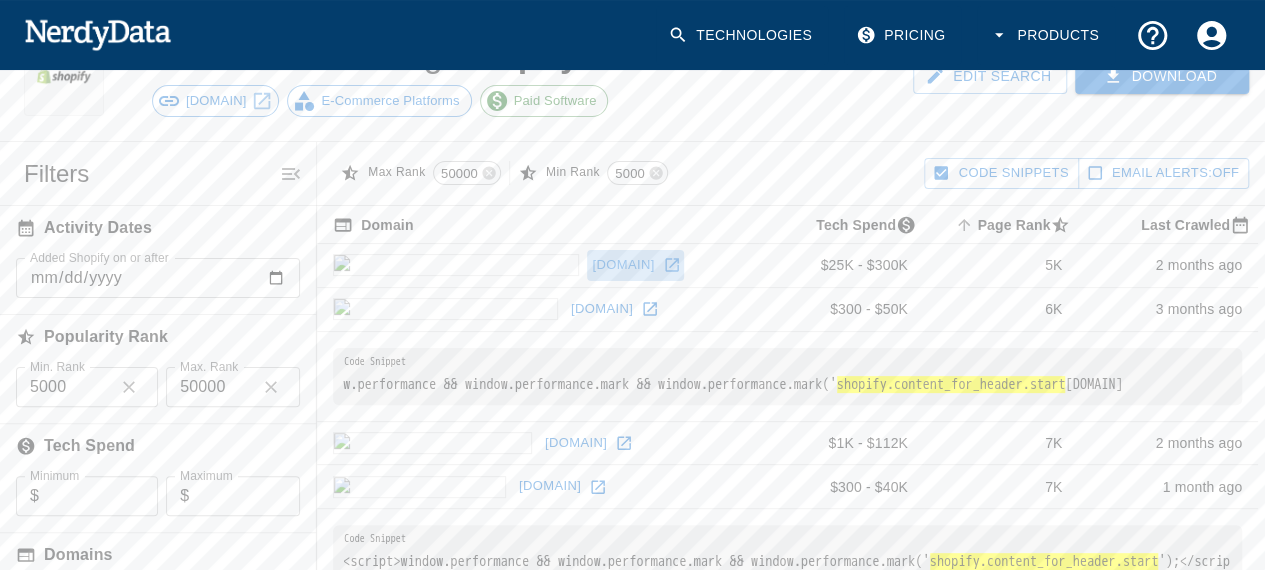 click on "[DOMAIN]" at bounding box center (635, 265) 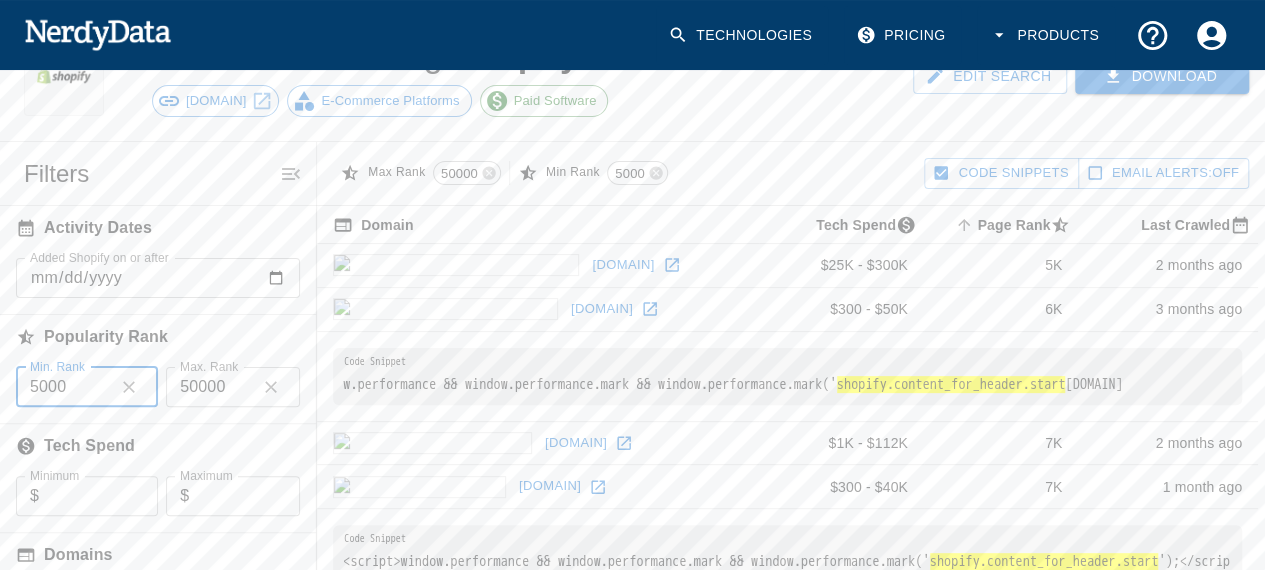 click on "5000" at bounding box center (61, 387) 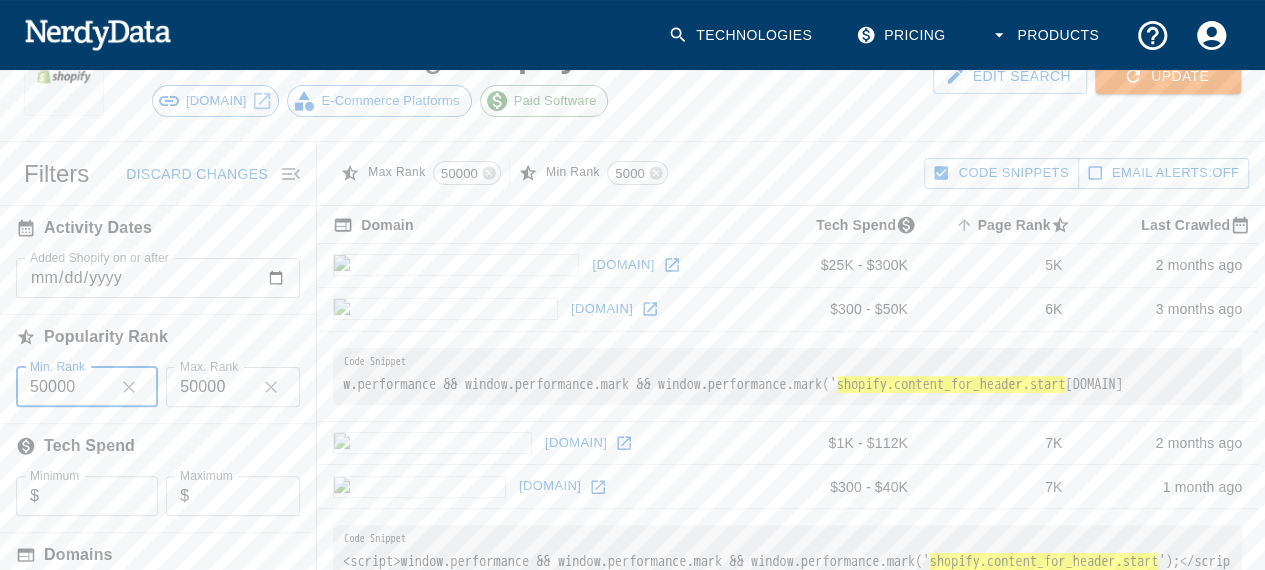 type on "50000" 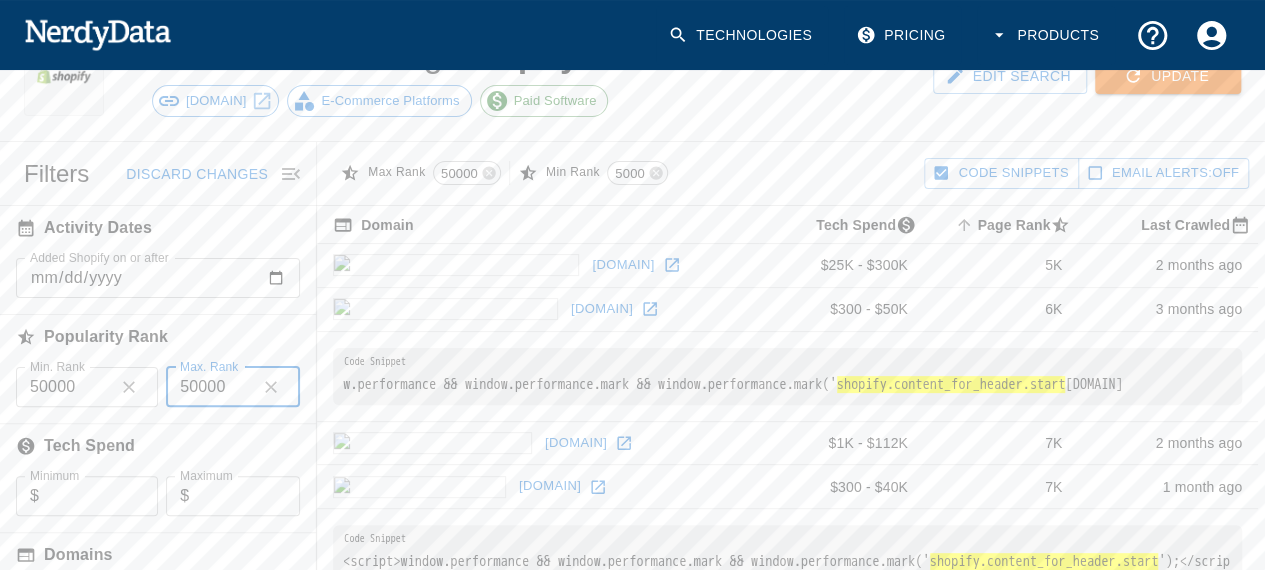 click on "50000" at bounding box center [207, 387] 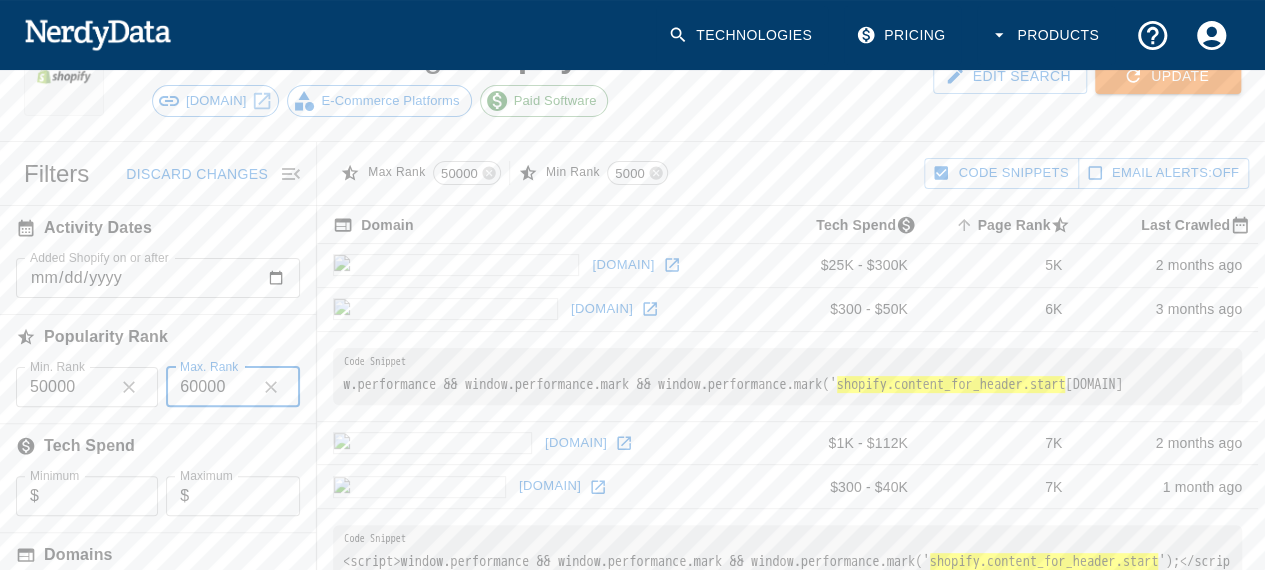 type on "60000" 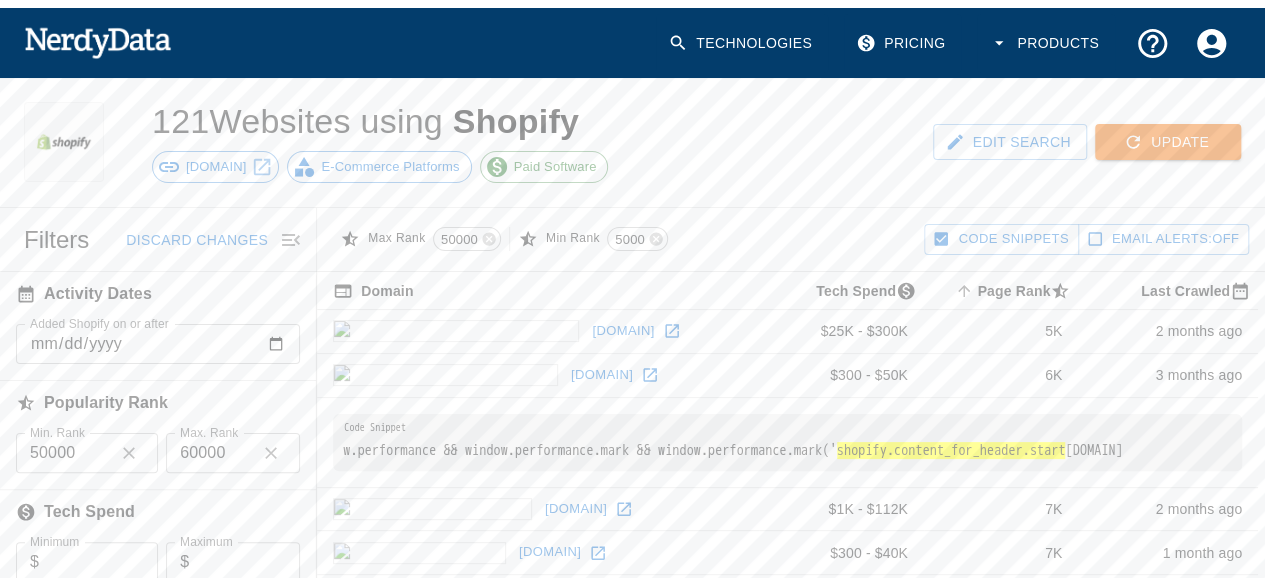 scroll, scrollTop: 0, scrollLeft: 0, axis: both 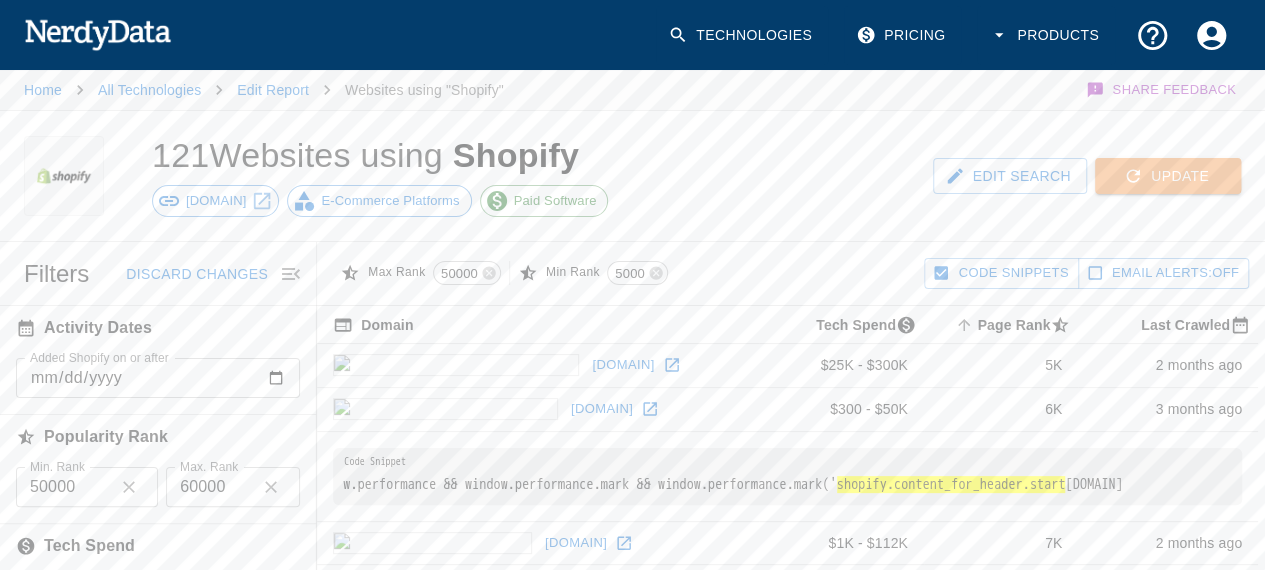 click on "Update" at bounding box center [1168, 176] 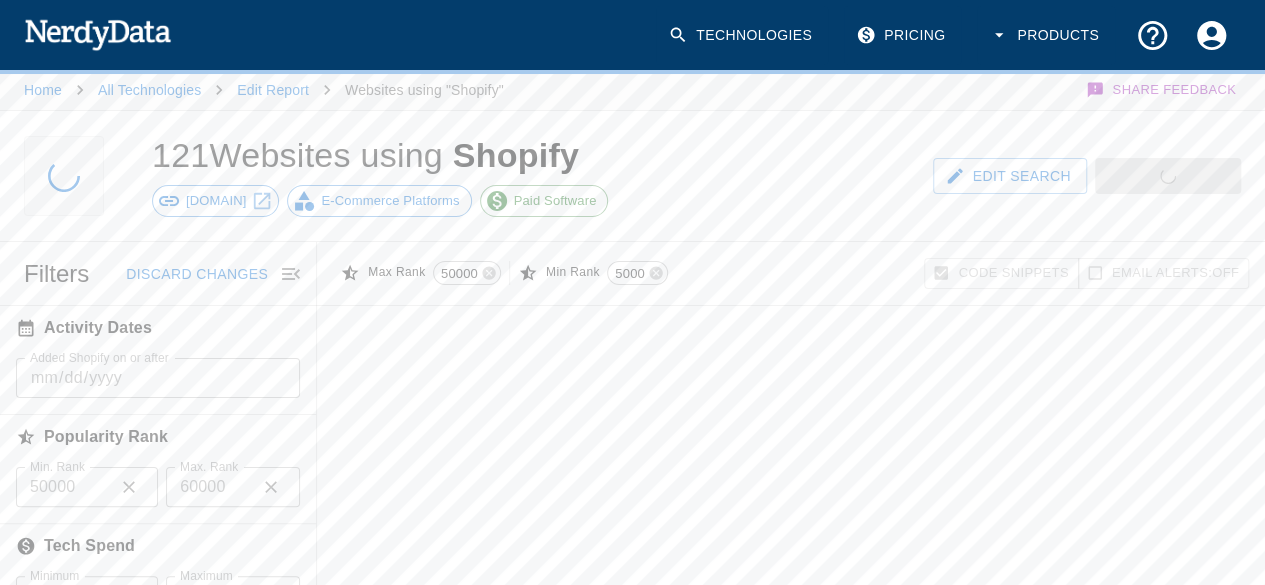 scroll, scrollTop: 100, scrollLeft: 0, axis: vertical 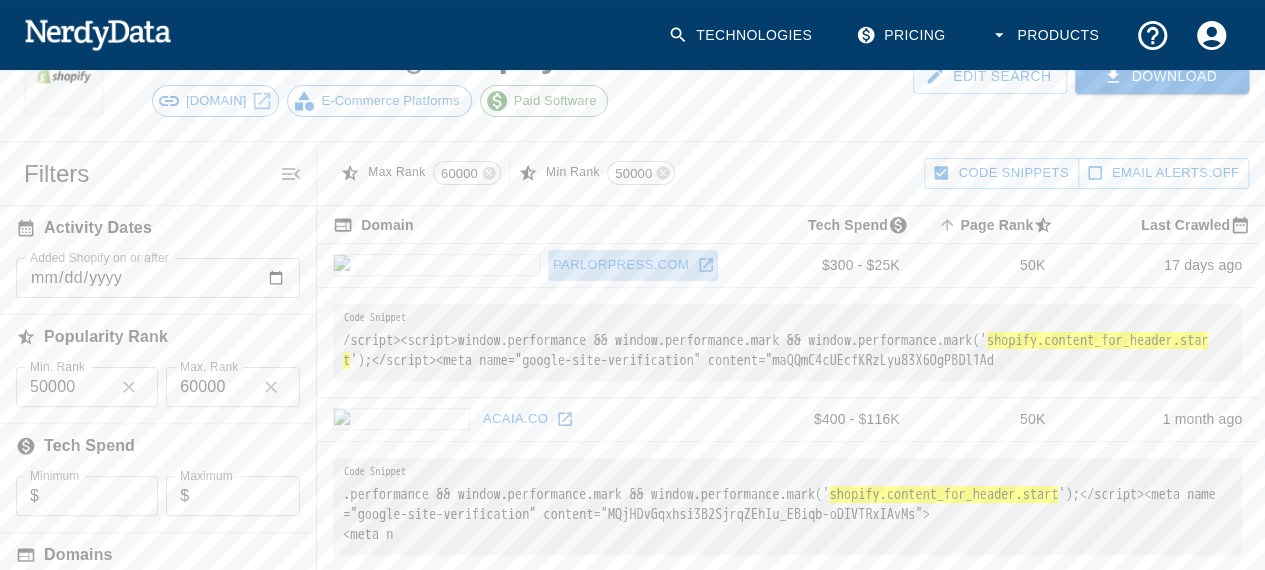 click on "parlorpress.com" at bounding box center [633, 265] 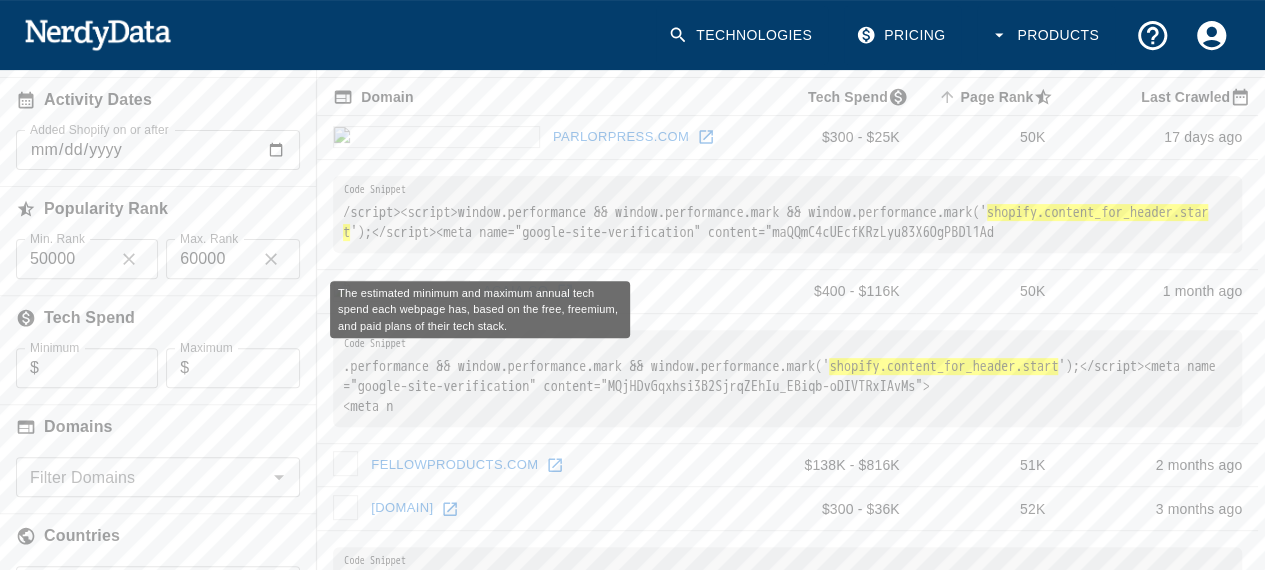 scroll, scrollTop: 200, scrollLeft: 0, axis: vertical 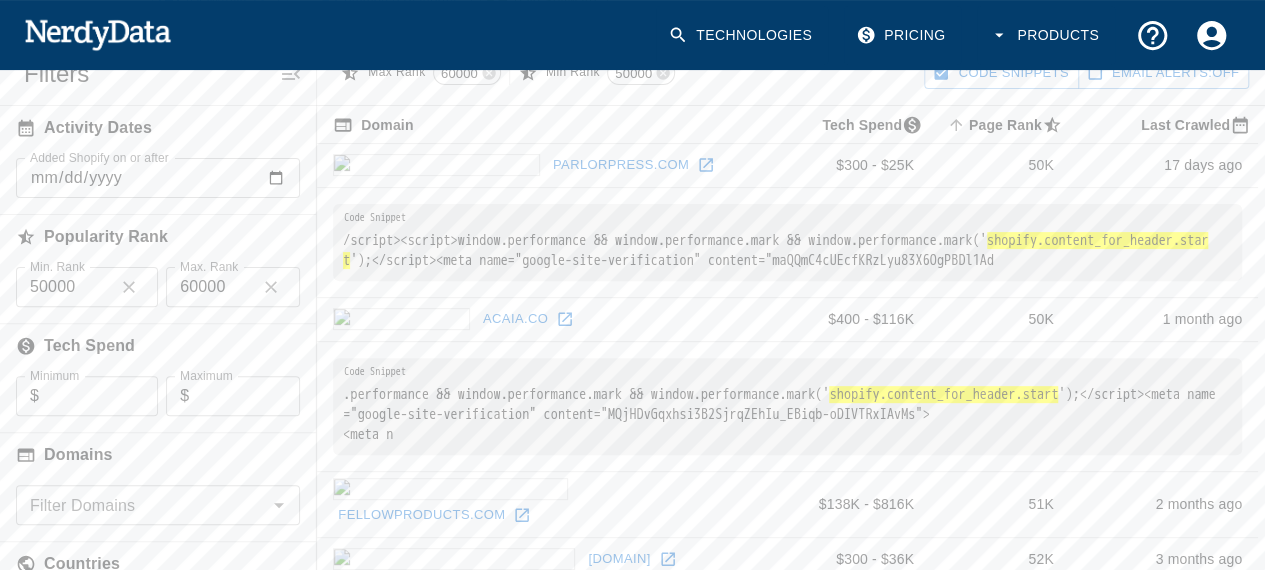 click on "50000" at bounding box center (61, 287) 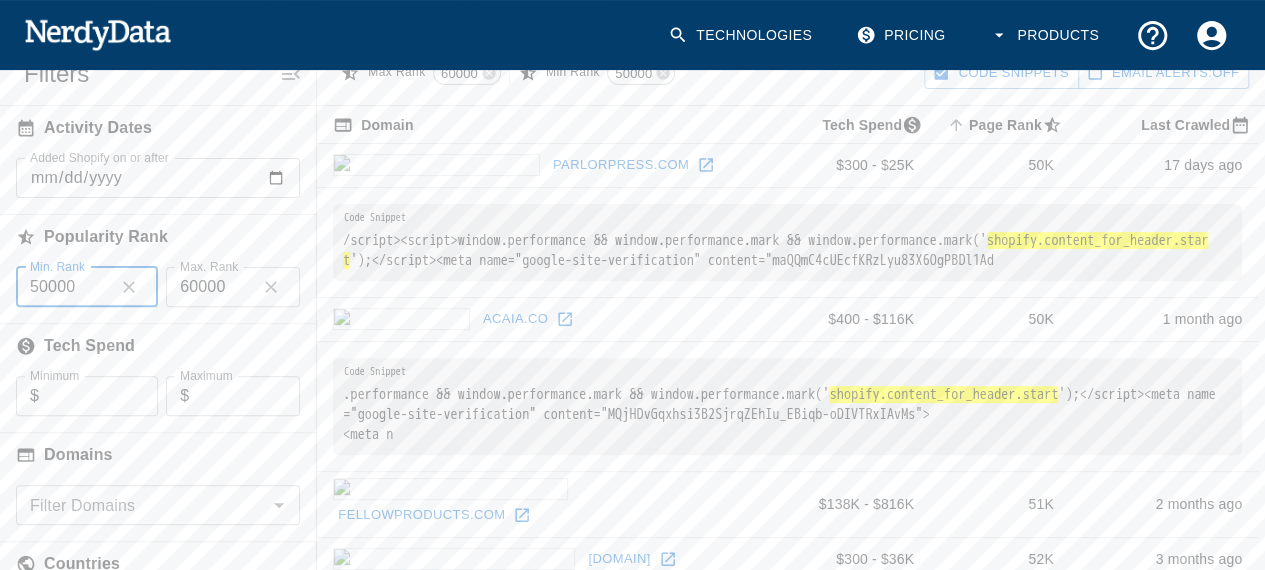 click on "50000" at bounding box center (61, 287) 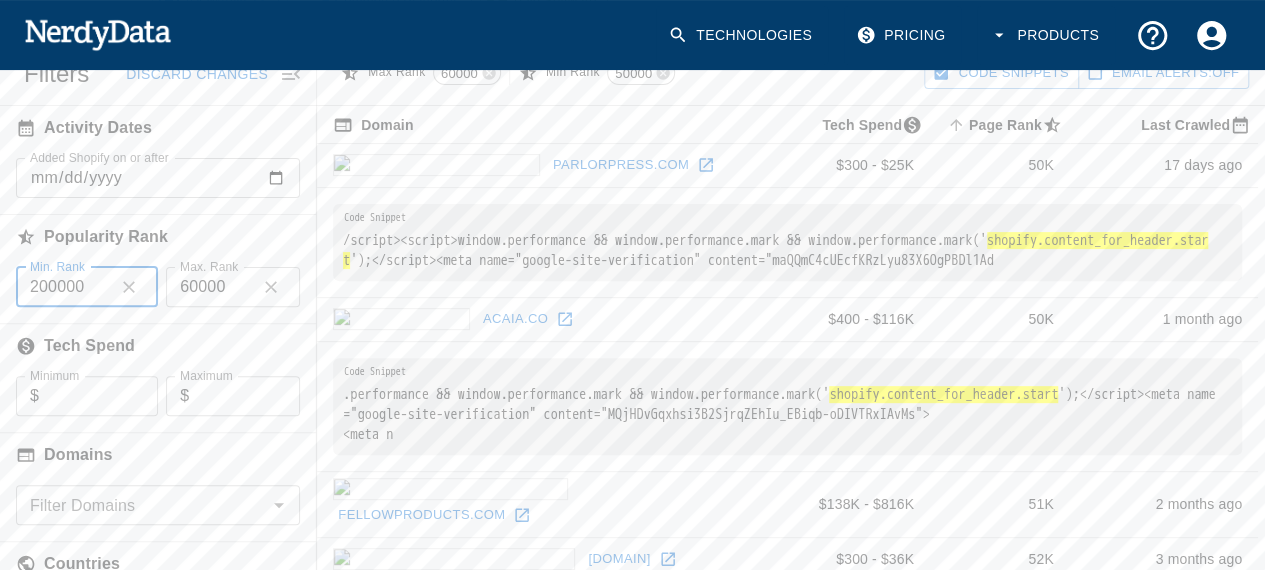 type on "200000" 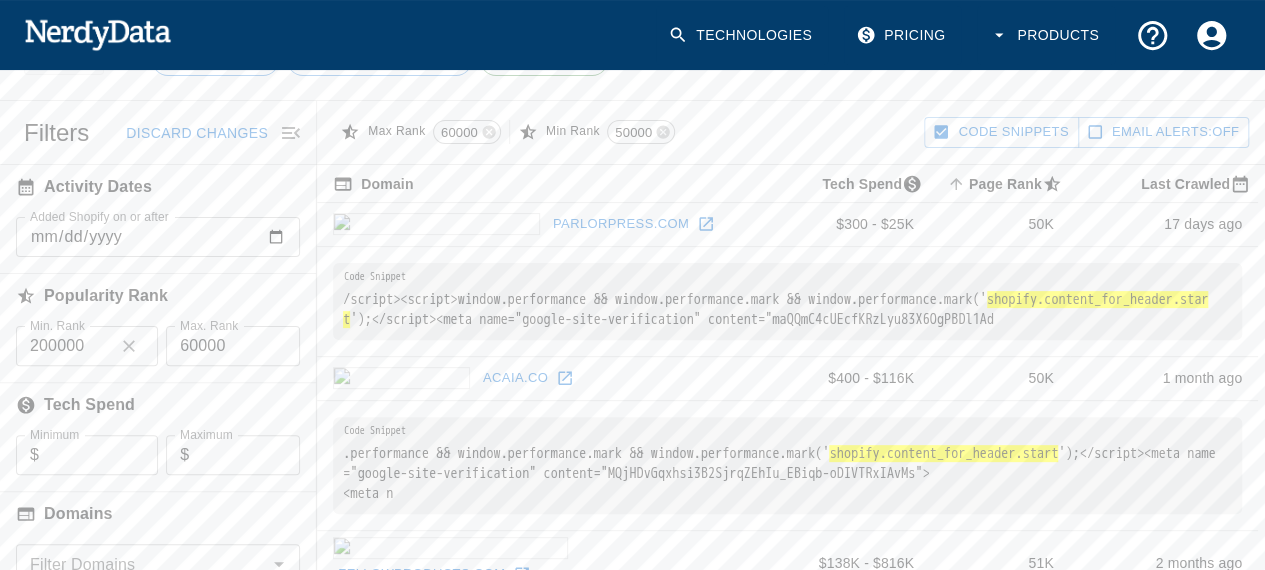 scroll, scrollTop: 100, scrollLeft: 0, axis: vertical 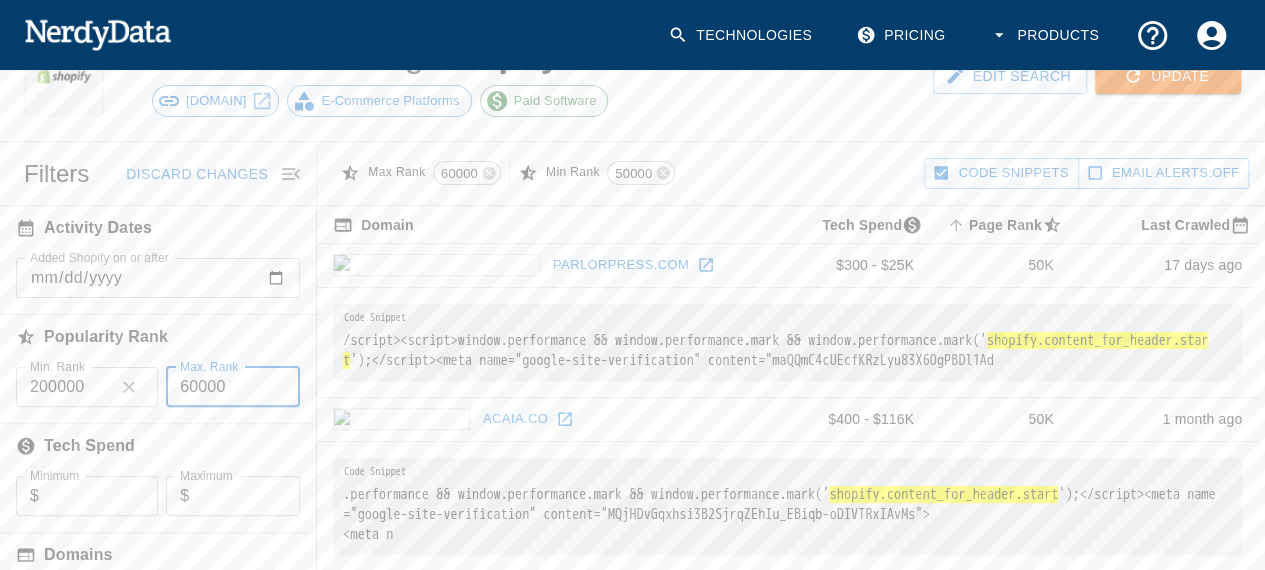 click on "Max. Rank 60000 Max. Rank" at bounding box center (237, 387) 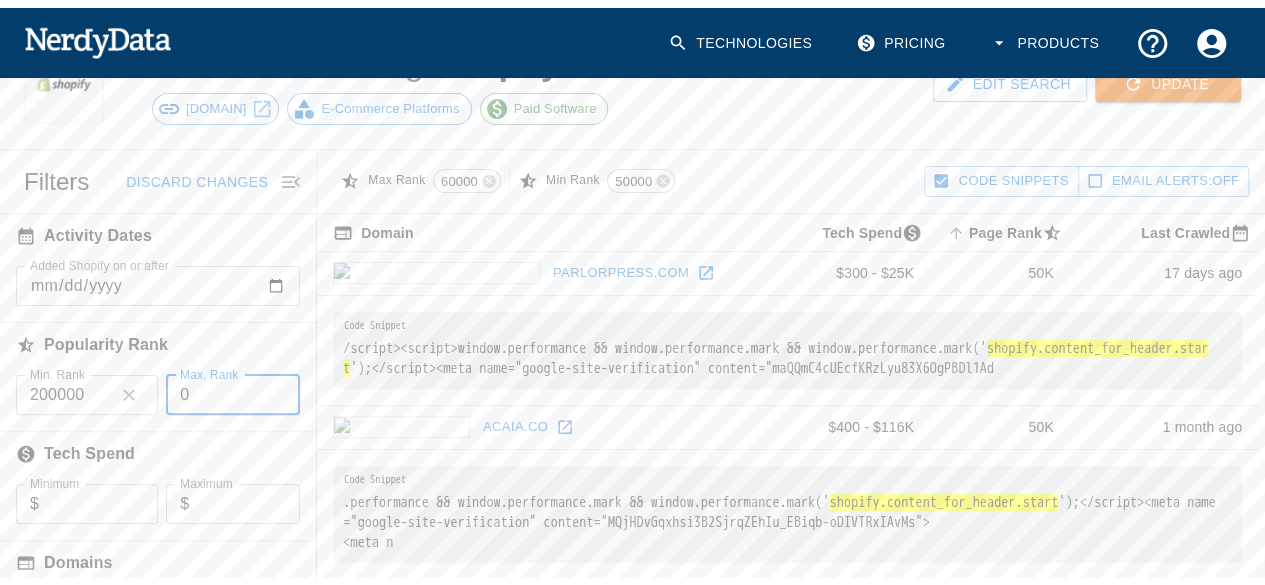 scroll, scrollTop: 0, scrollLeft: 0, axis: both 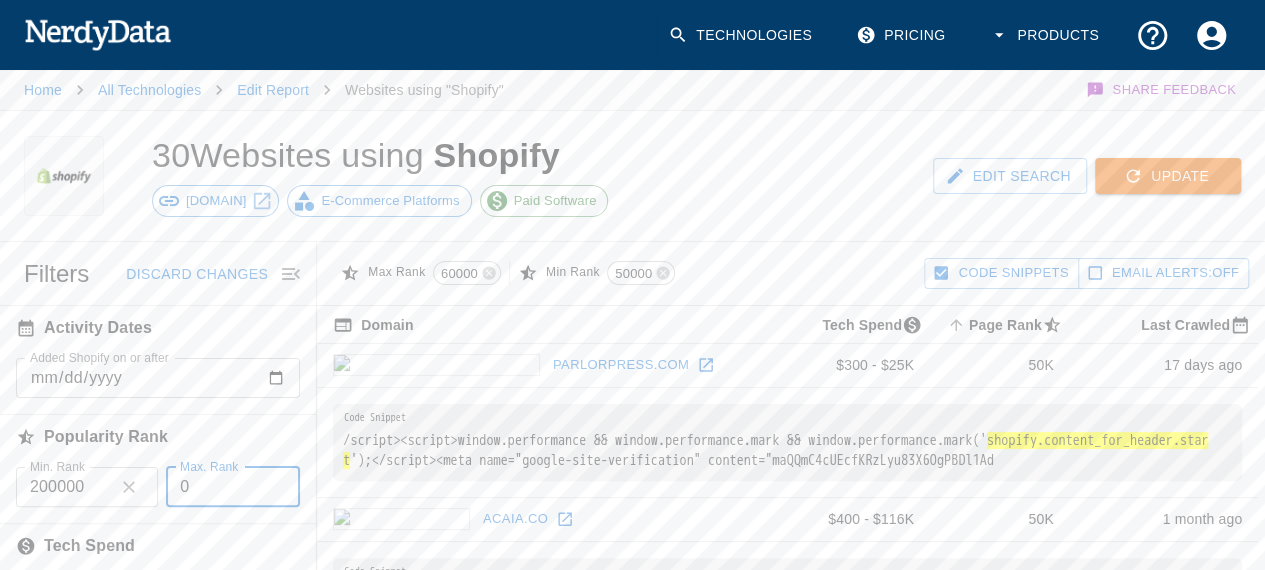 click at bounding box center [1133, 176] 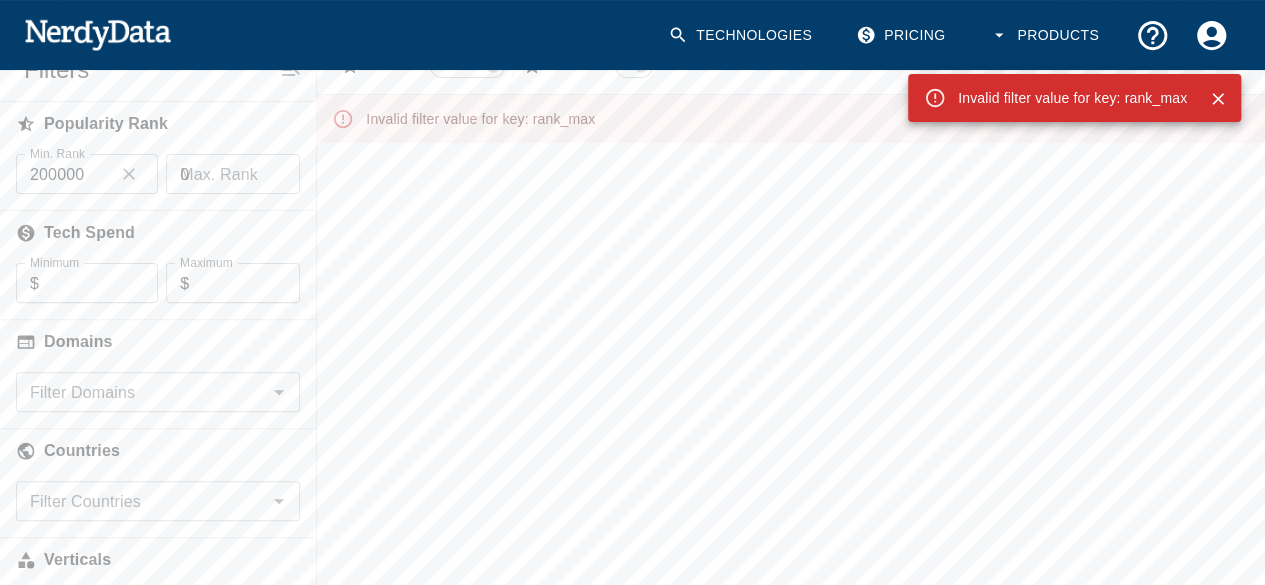 scroll, scrollTop: 0, scrollLeft: 0, axis: both 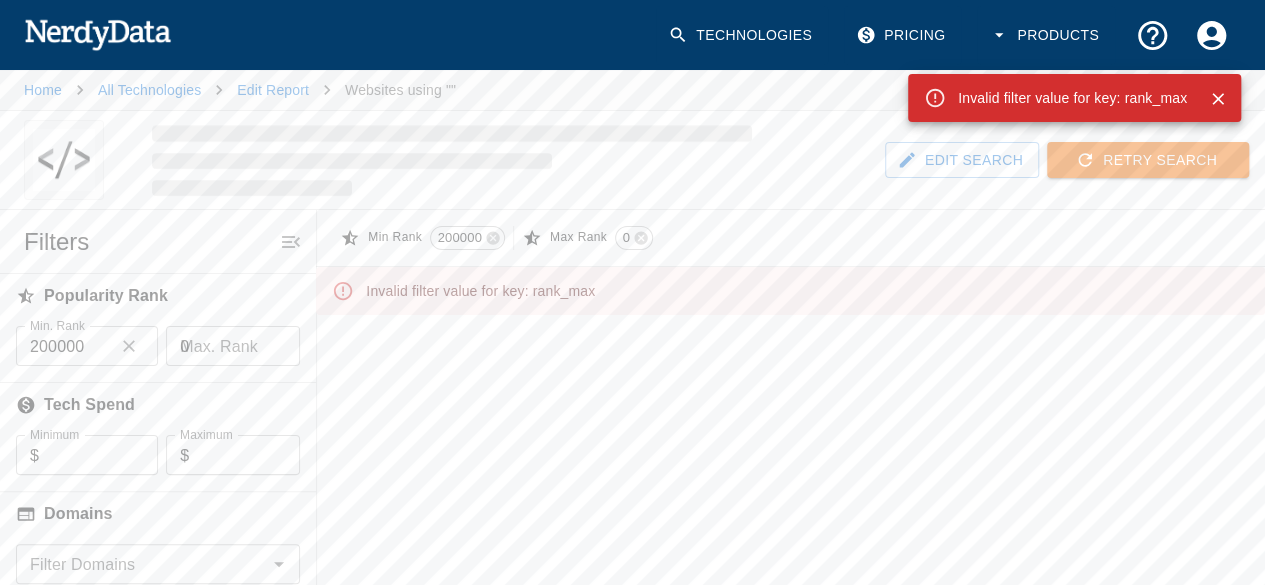 click on "0" at bounding box center (233, 346) 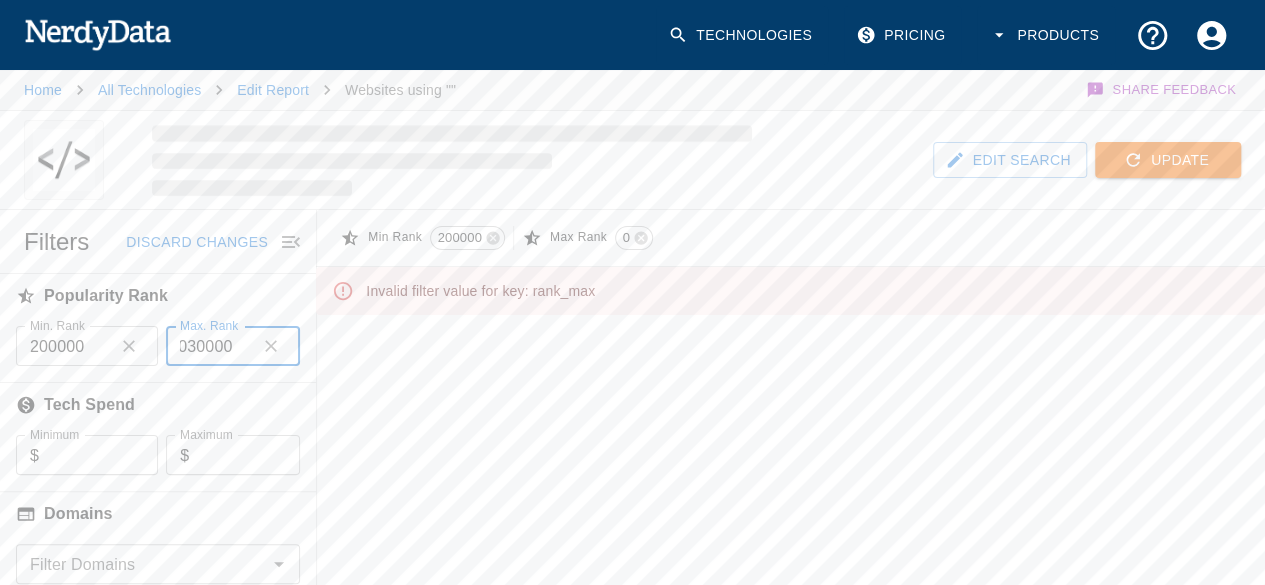 scroll, scrollTop: 0, scrollLeft: 11, axis: horizontal 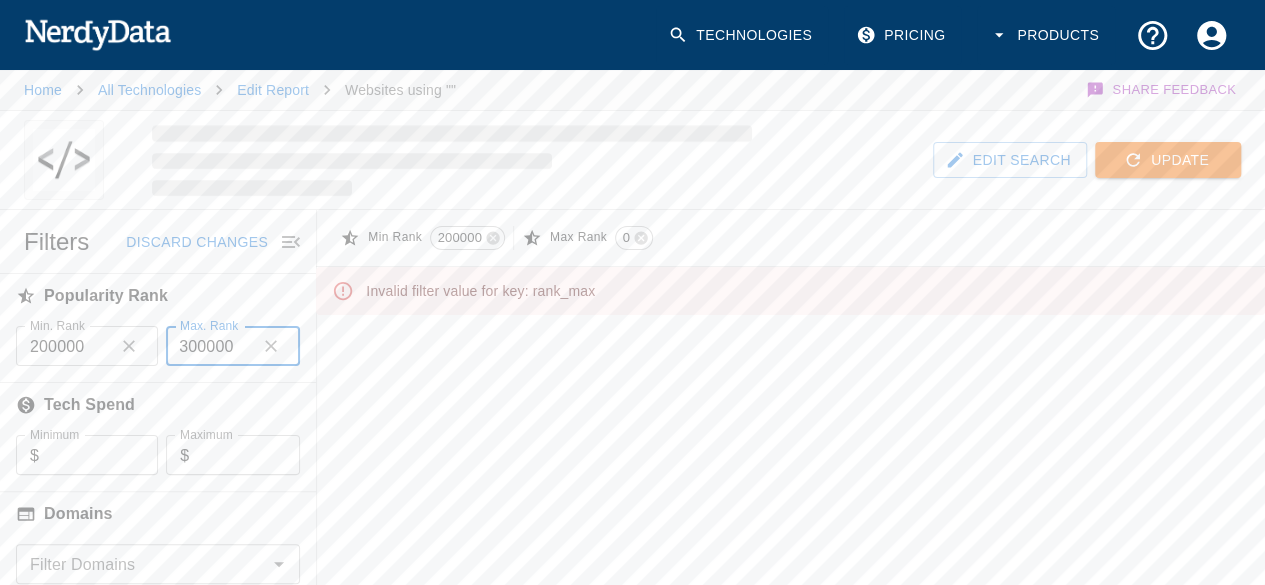 click on "0300000" at bounding box center (207, 346) 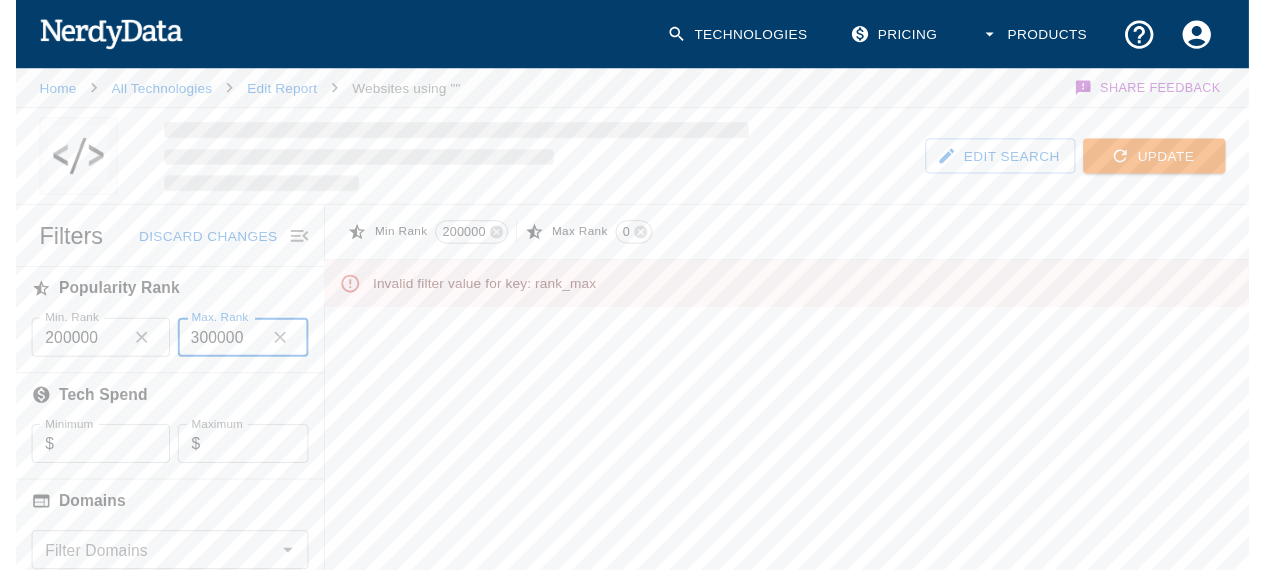 scroll, scrollTop: 0, scrollLeft: 0, axis: both 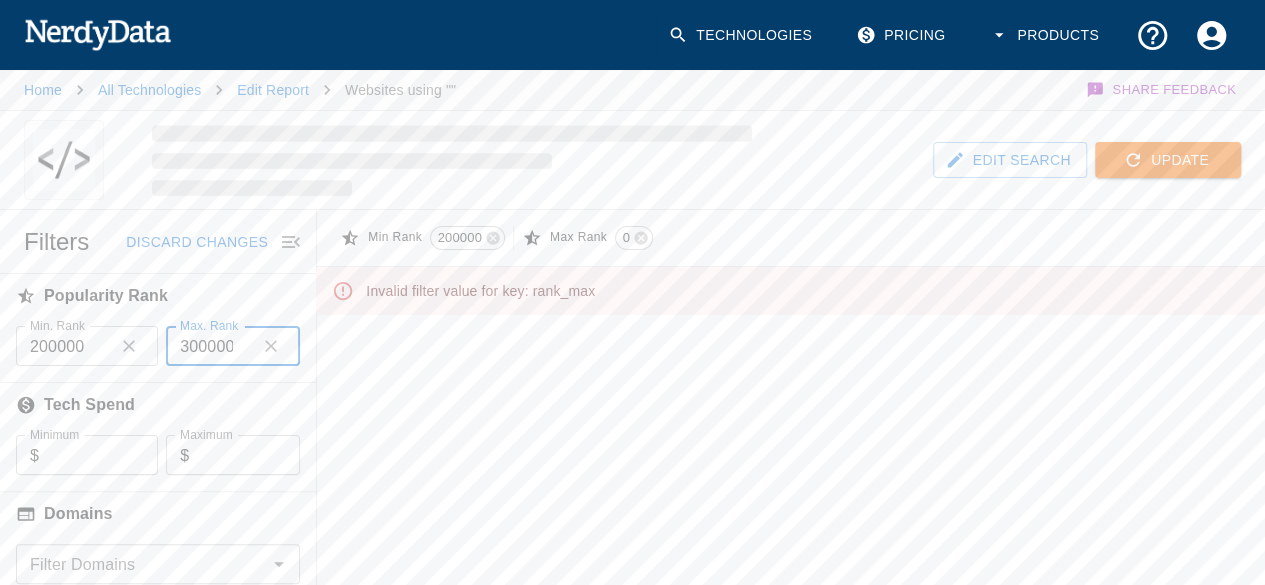 click on "300000" at bounding box center (207, 346) 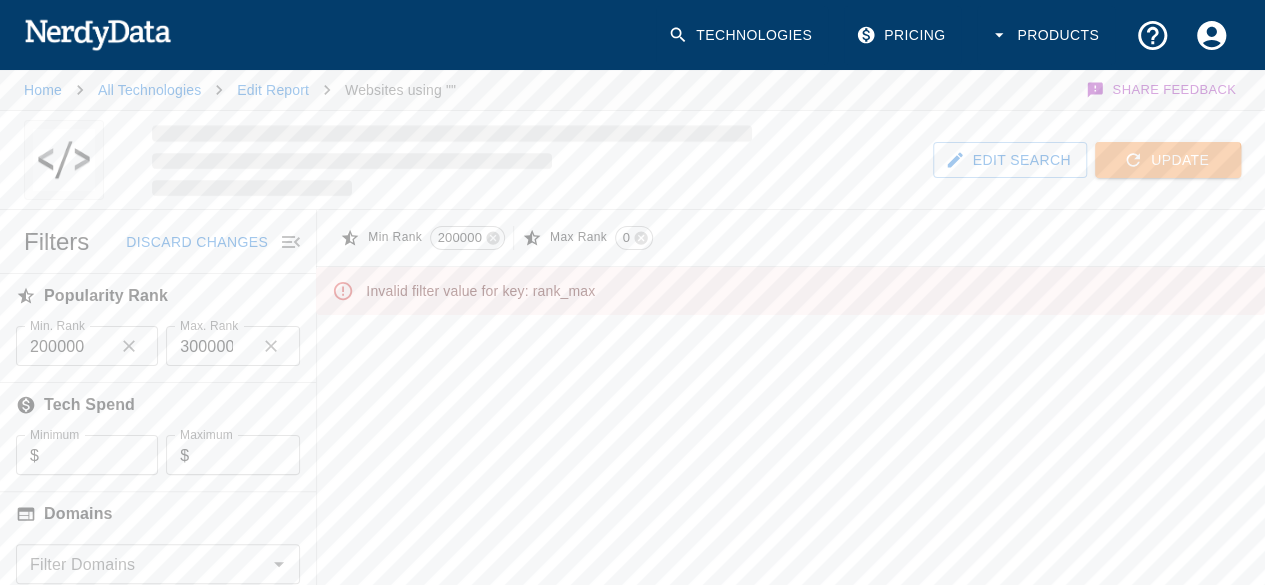click at bounding box center (1133, 160) 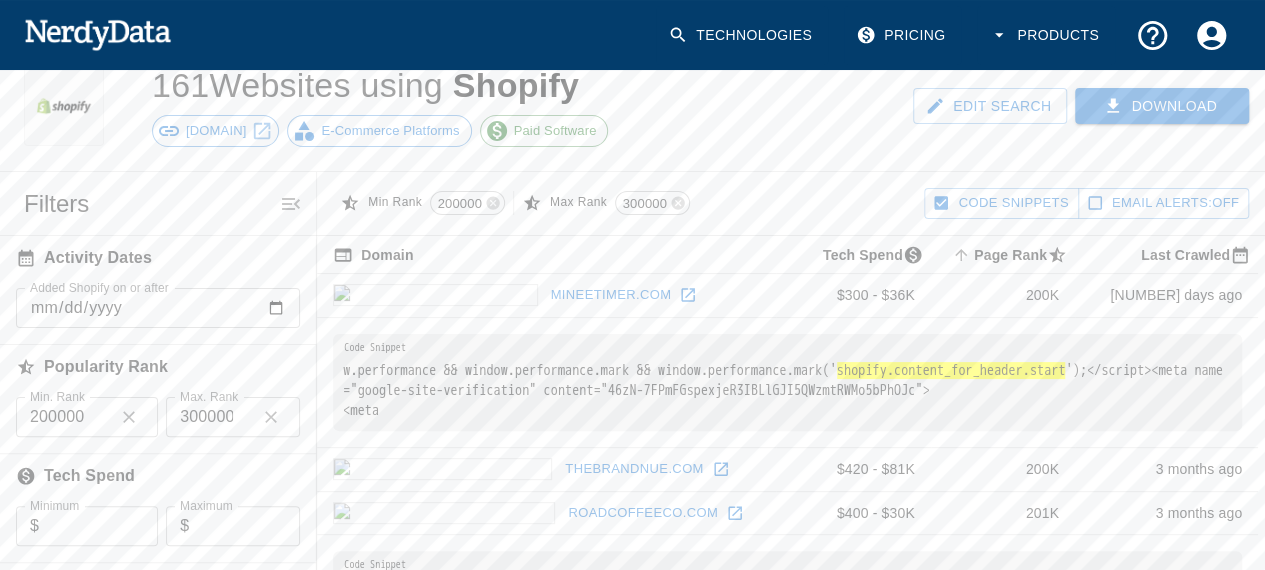 scroll, scrollTop: 100, scrollLeft: 0, axis: vertical 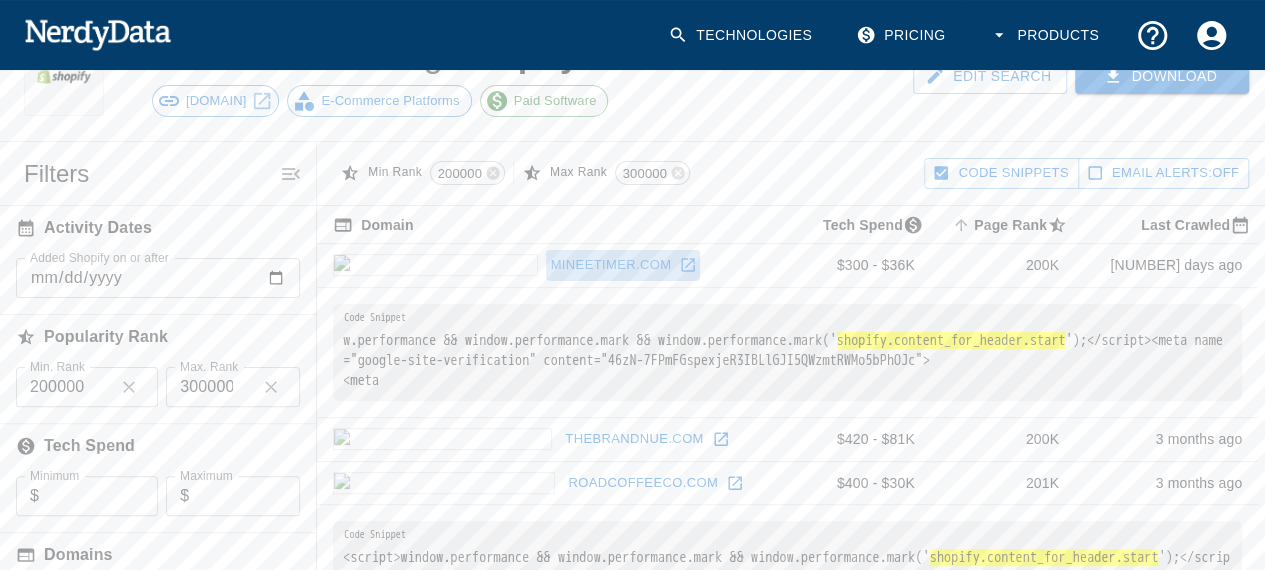 click on "mineetimer.com" at bounding box center [623, 265] 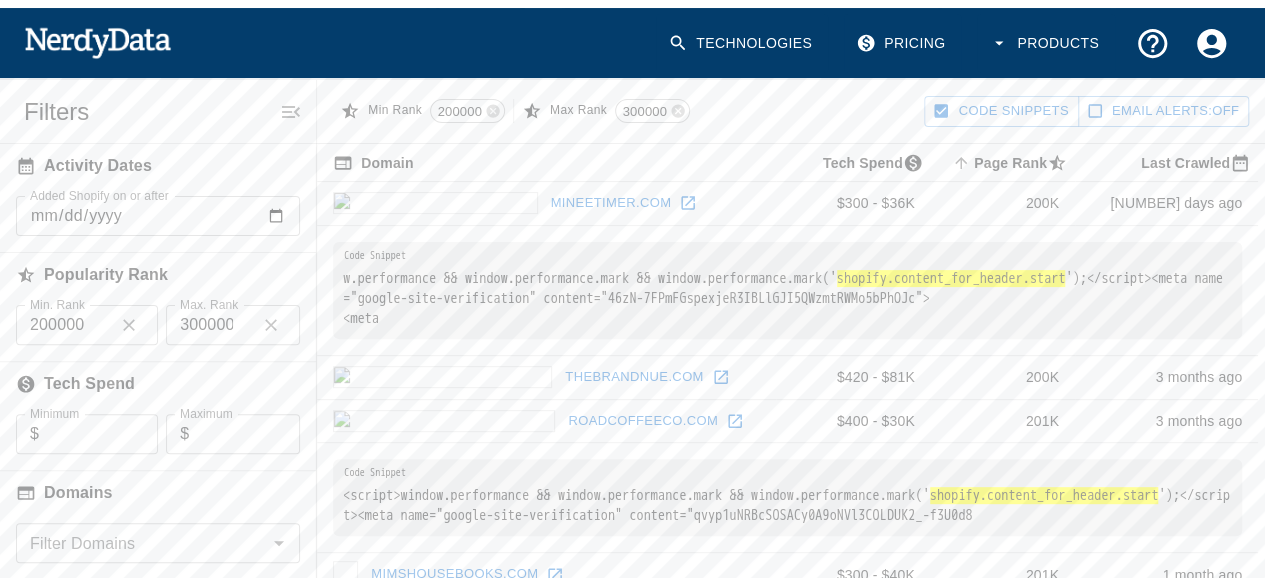 scroll, scrollTop: 200, scrollLeft: 0, axis: vertical 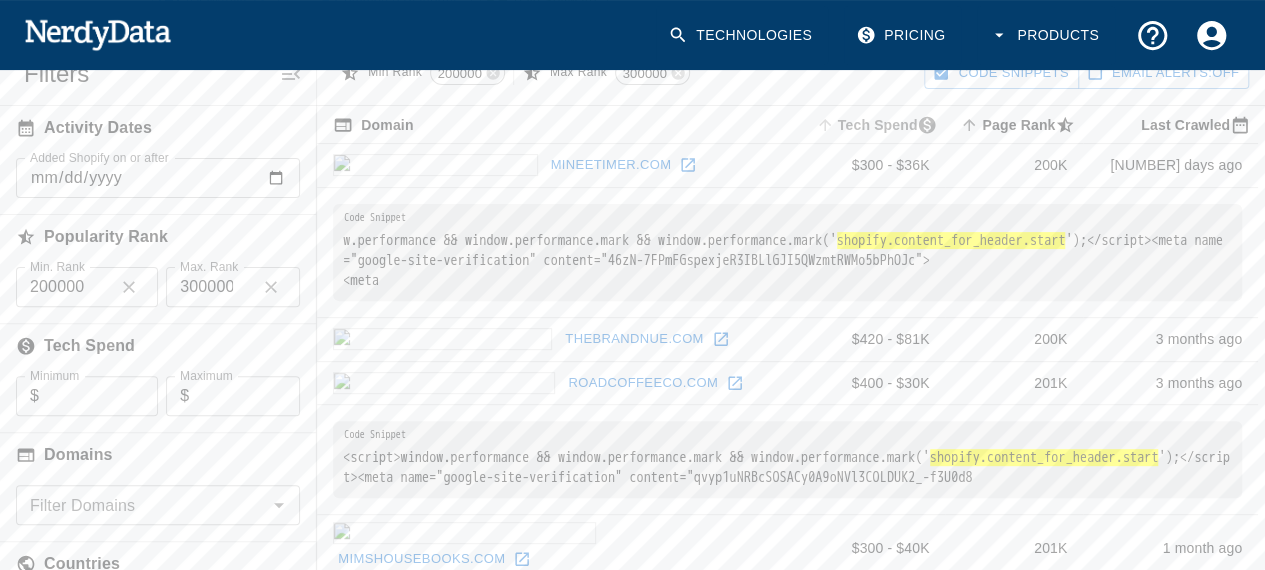 click at bounding box center [927, 125] 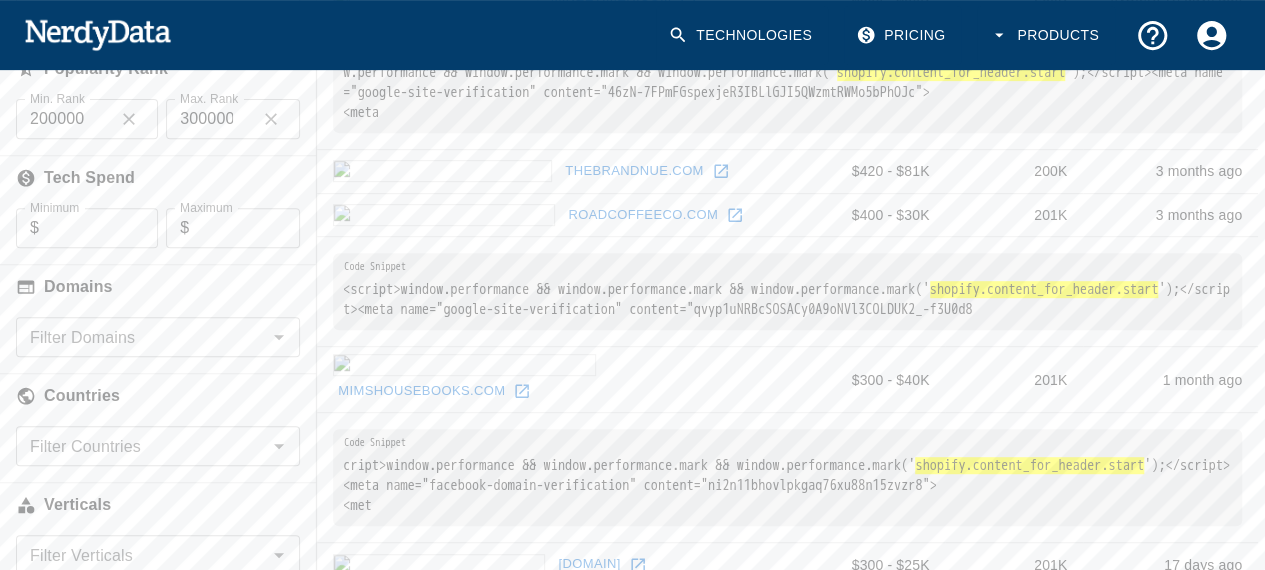scroll, scrollTop: 400, scrollLeft: 0, axis: vertical 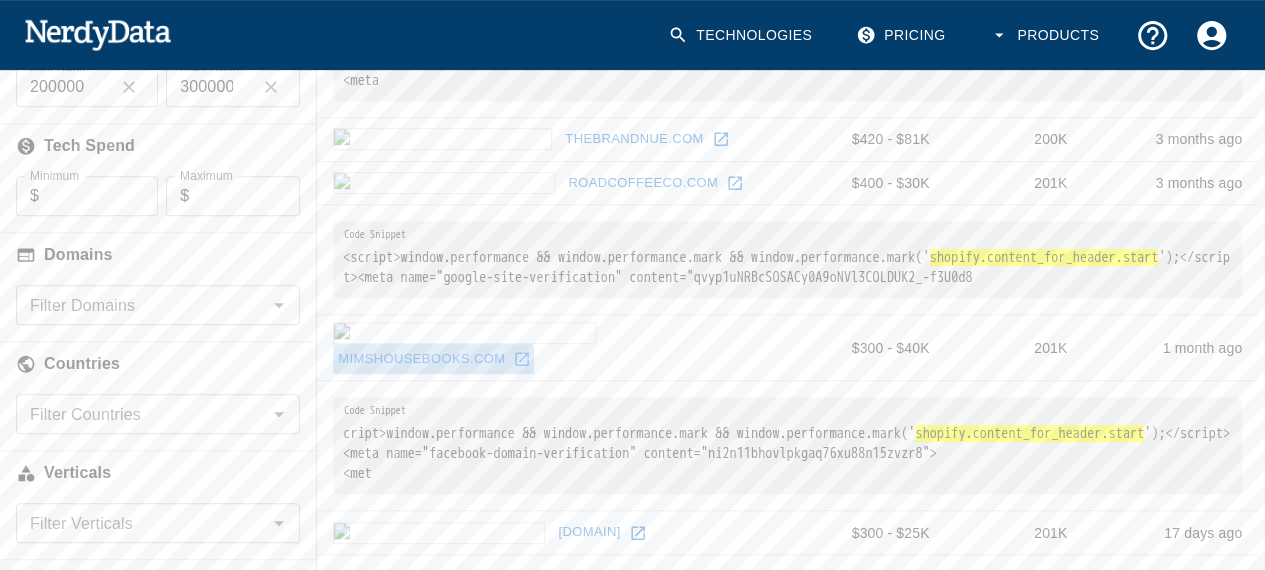 click on "mimshousebooks.com" at bounding box center (433, 359) 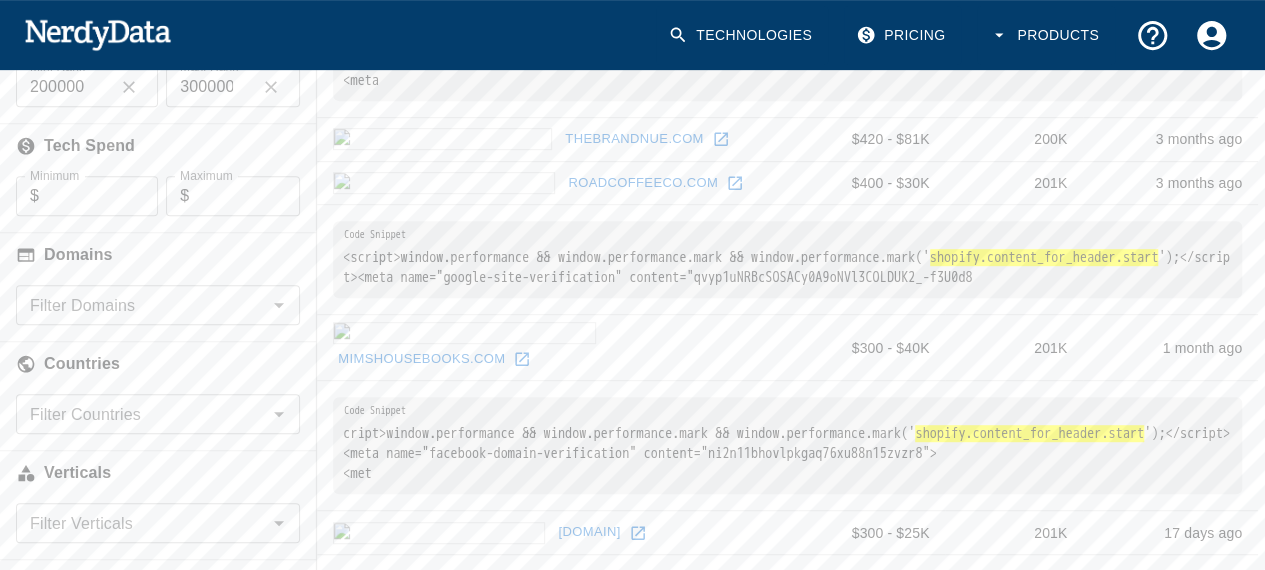 scroll, scrollTop: 500, scrollLeft: 0, axis: vertical 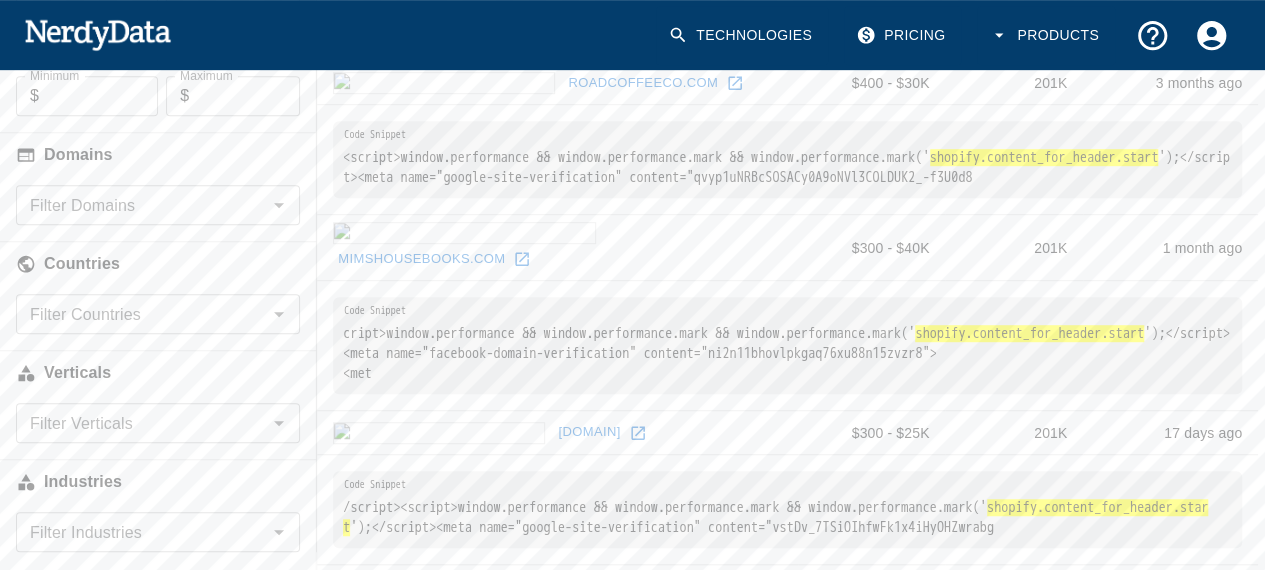 click on "[DOMAIN]" at bounding box center (601, 432) 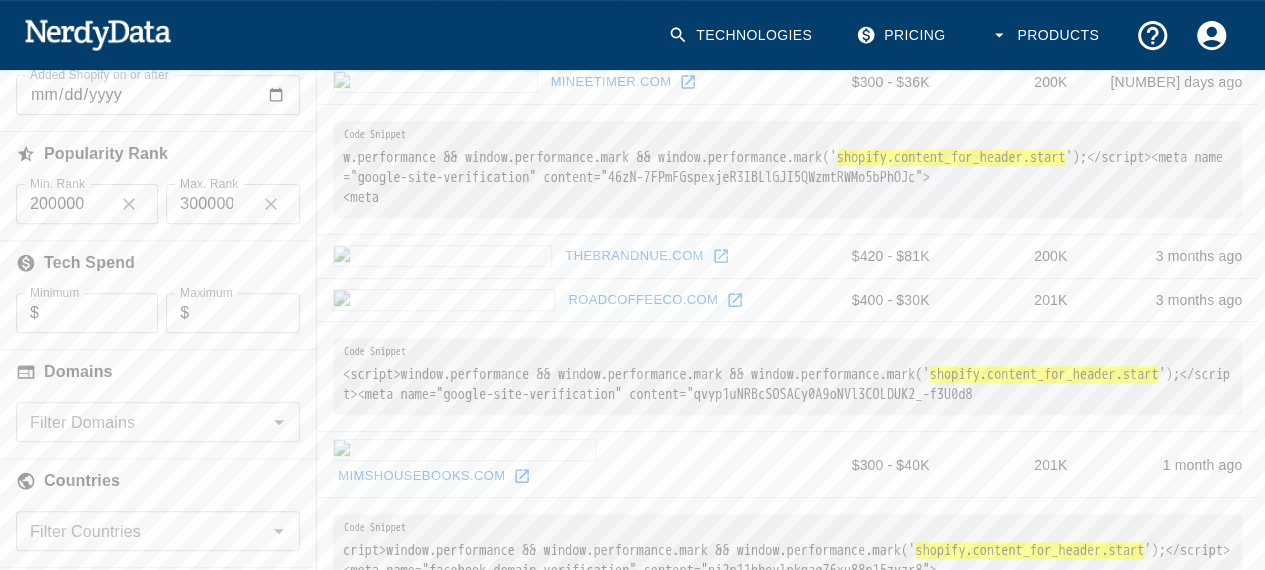 scroll, scrollTop: 200, scrollLeft: 0, axis: vertical 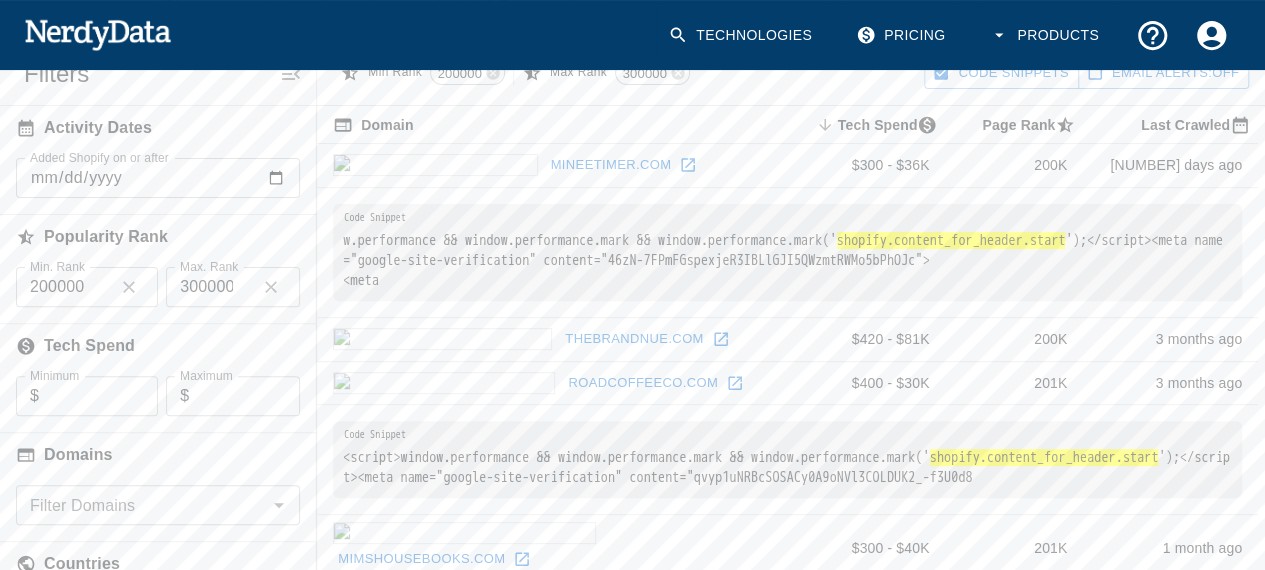 click at bounding box center (689, 166) 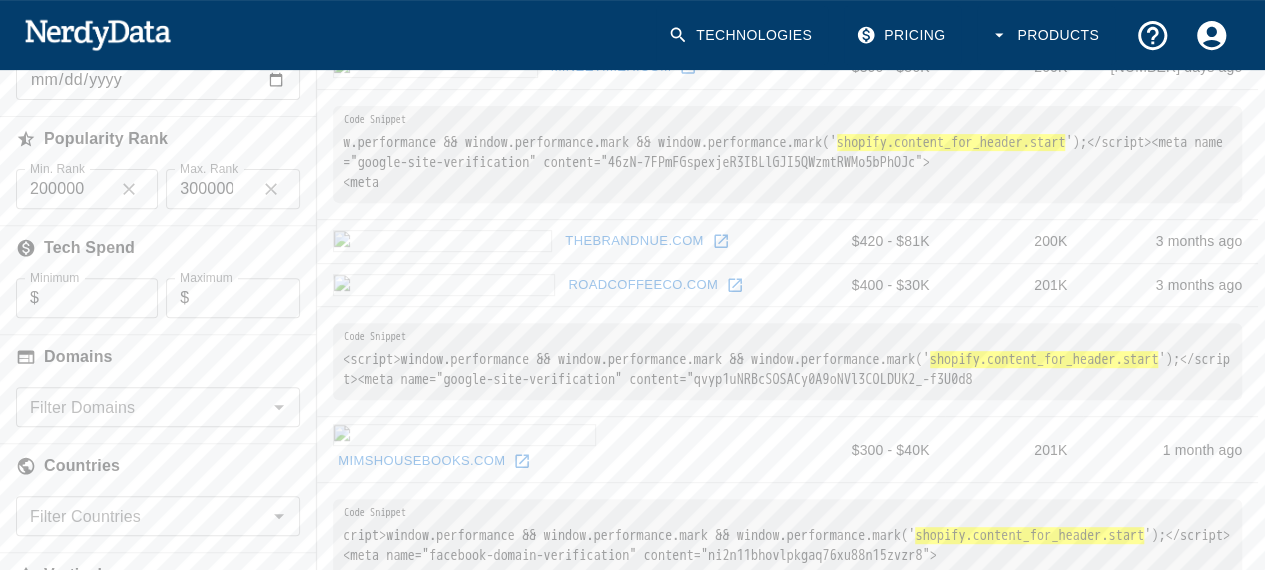 scroll, scrollTop: 300, scrollLeft: 0, axis: vertical 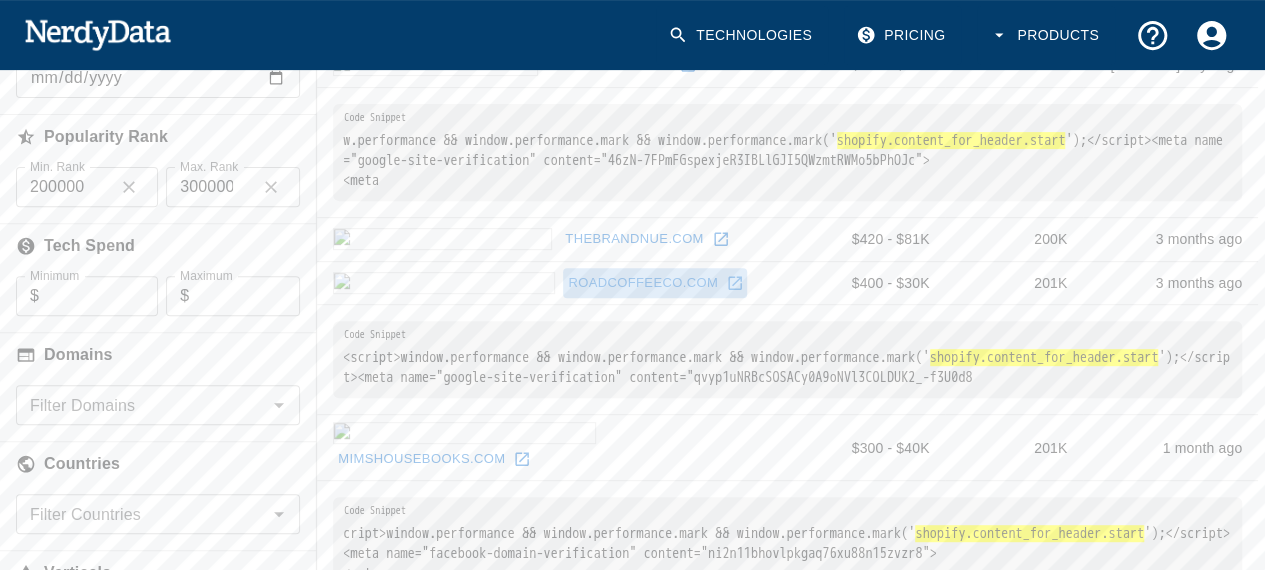click at bounding box center [735, 283] 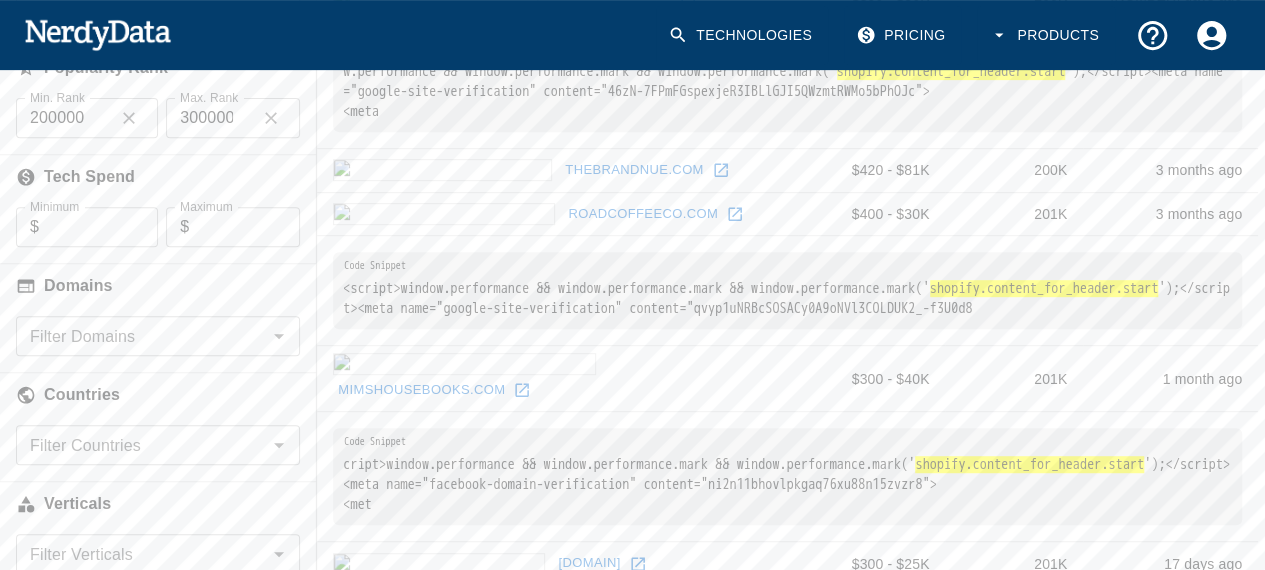scroll, scrollTop: 400, scrollLeft: 0, axis: vertical 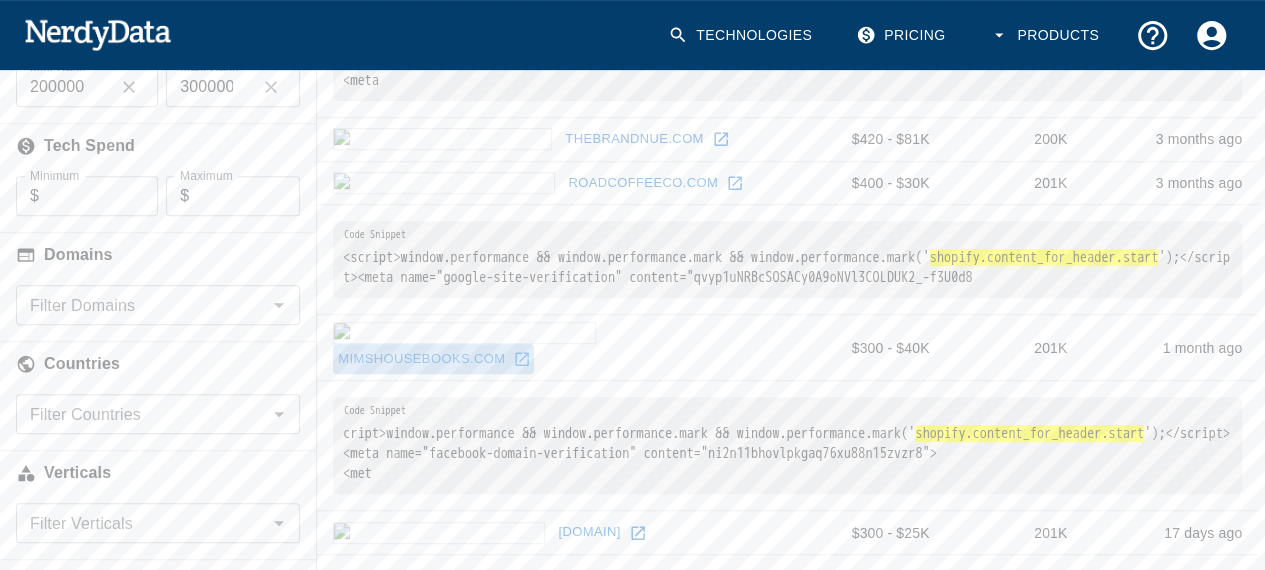 click at bounding box center [523, 359] 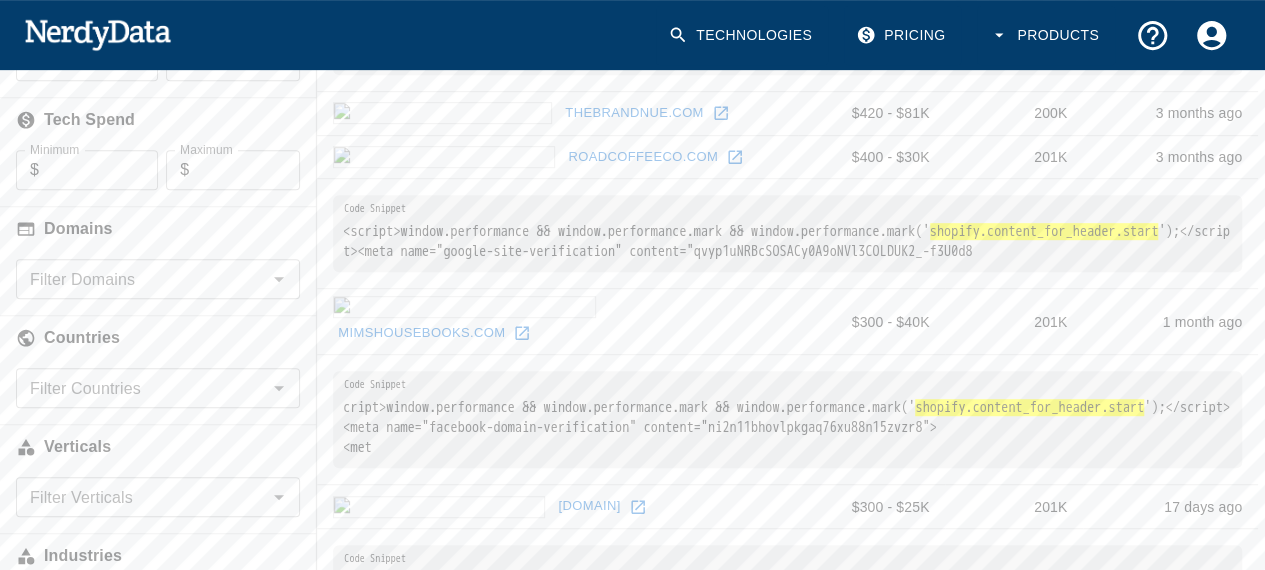 scroll, scrollTop: 600, scrollLeft: 0, axis: vertical 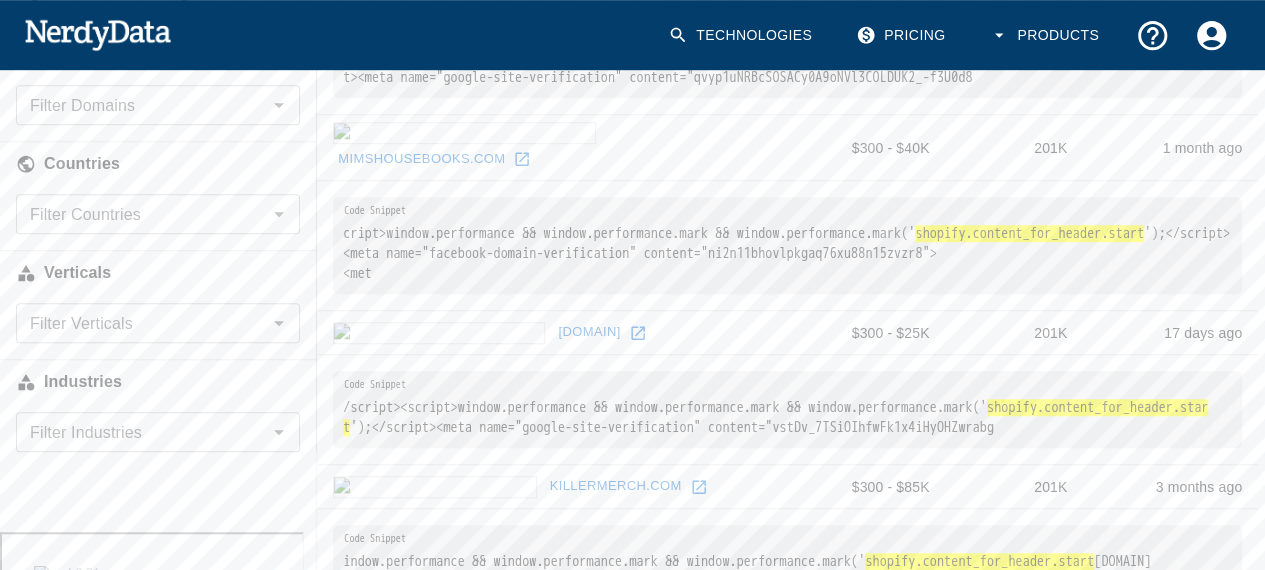 click on "[DOMAIN]" at bounding box center [601, 332] 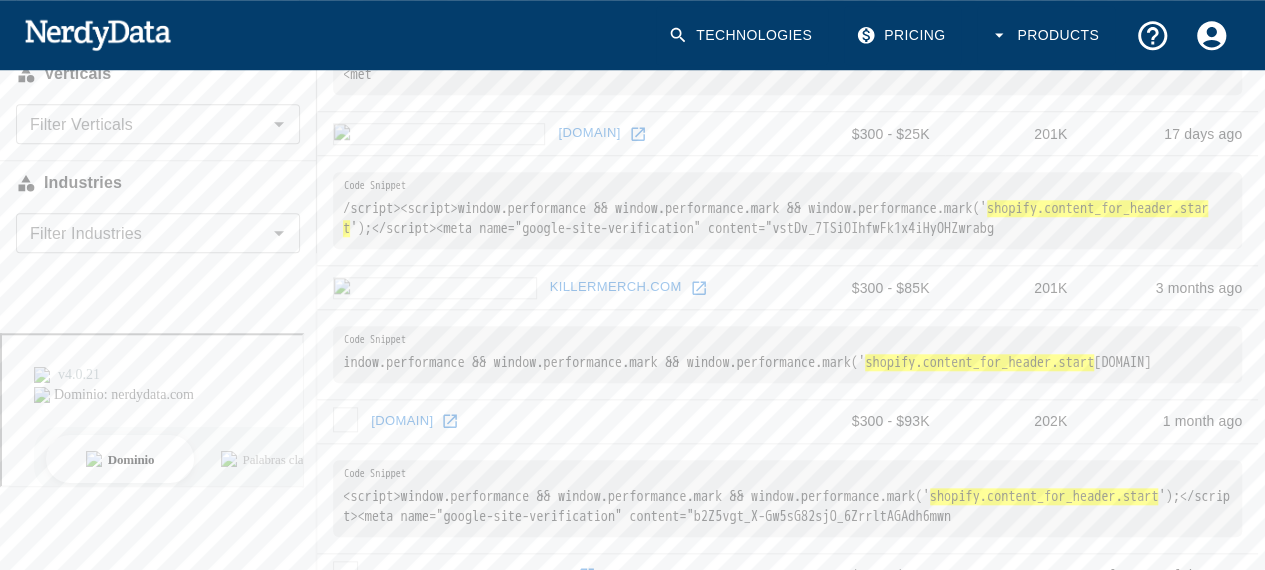 scroll, scrollTop: 800, scrollLeft: 0, axis: vertical 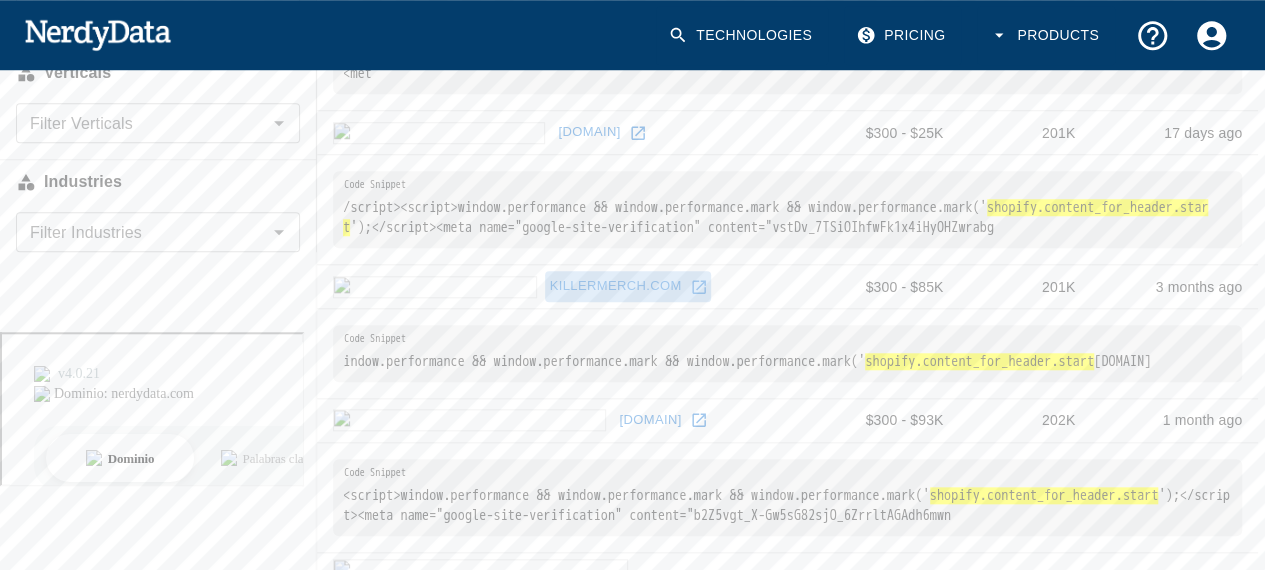 click on "killermerch.com" at bounding box center [628, 286] 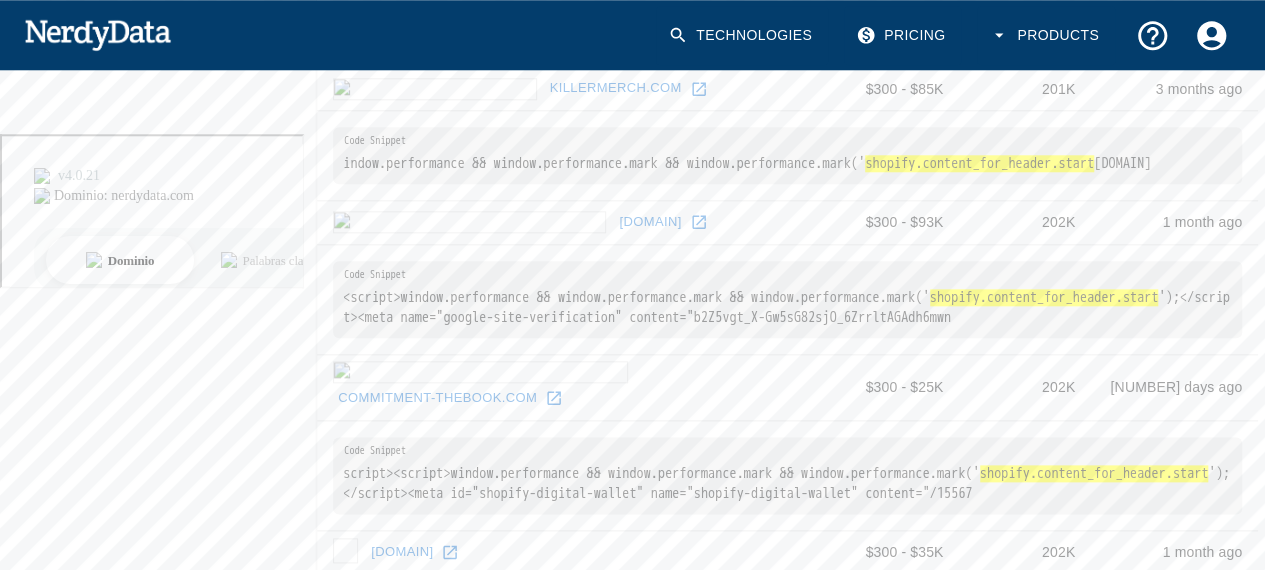 scroll, scrollTop: 1000, scrollLeft: 0, axis: vertical 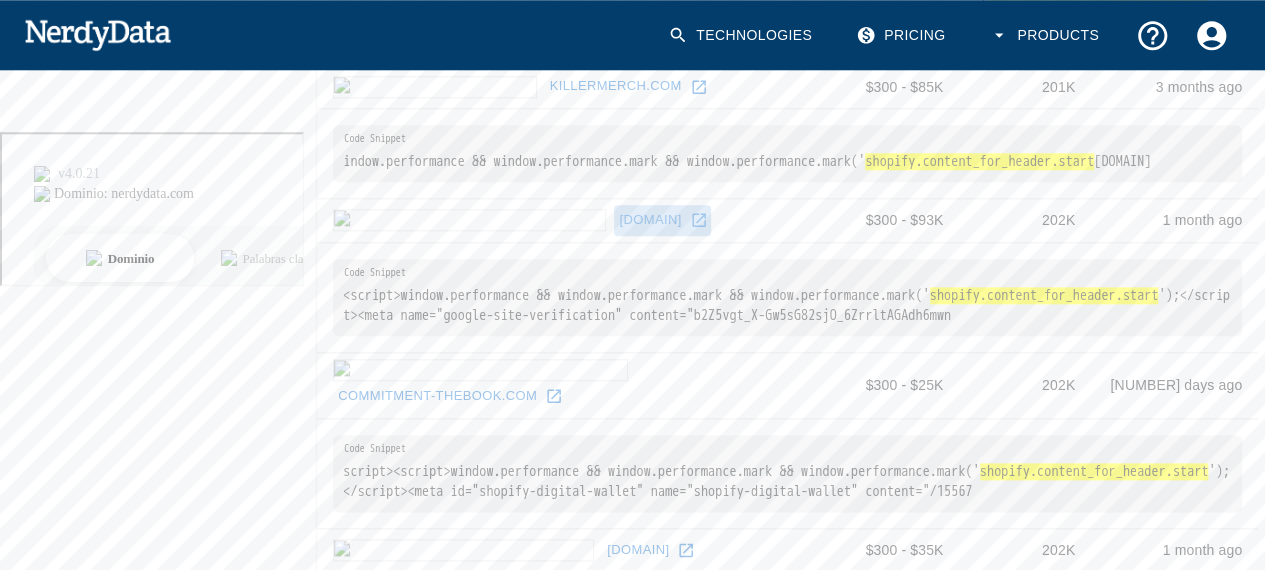 click at bounding box center [699, 220] 